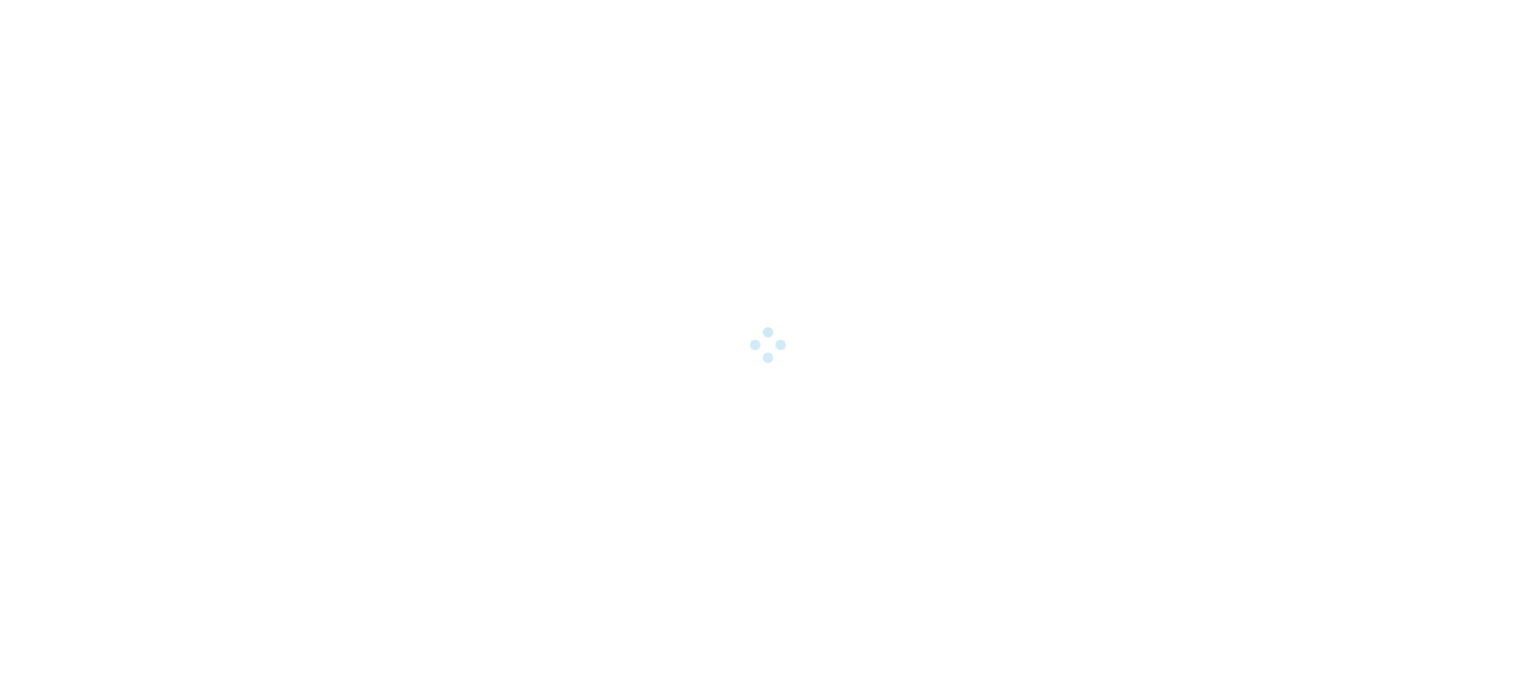 scroll, scrollTop: 0, scrollLeft: 0, axis: both 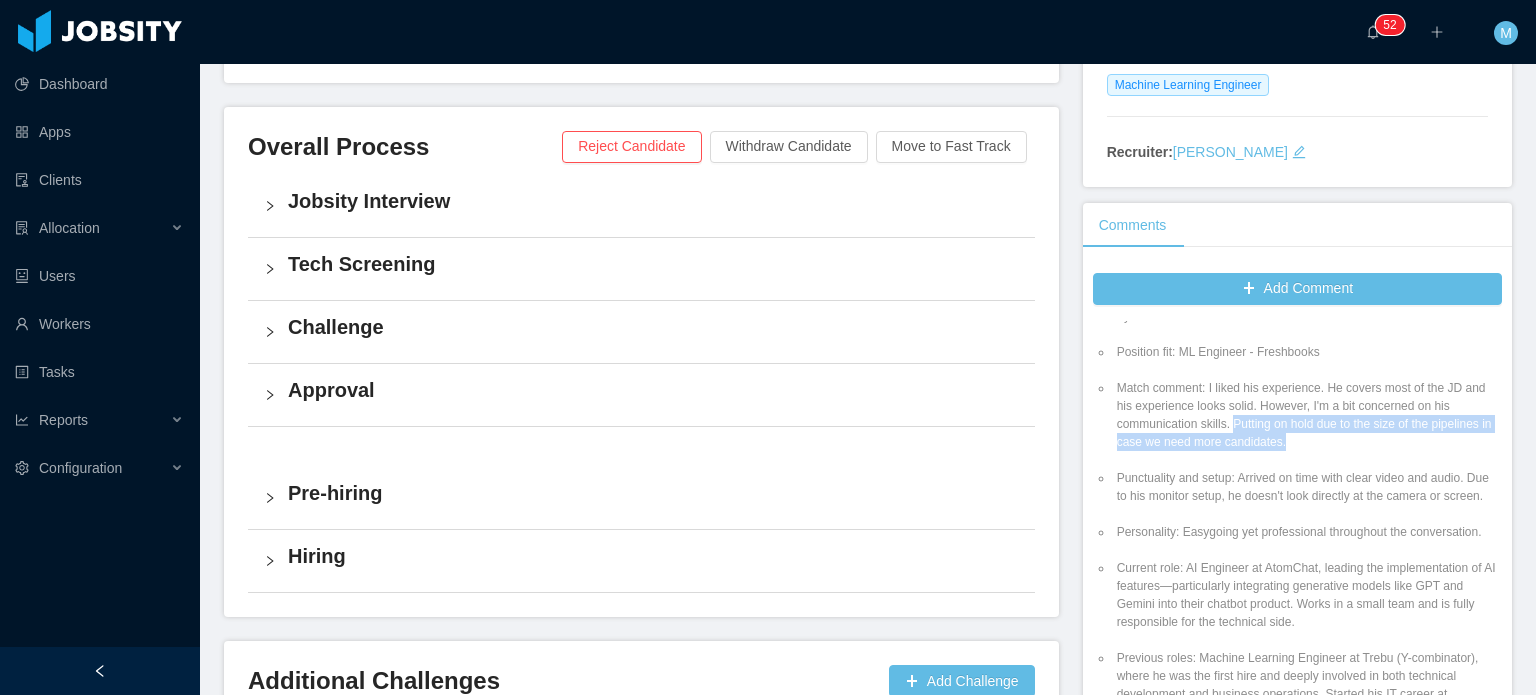 drag, startPoint x: 1296, startPoint y: 419, endPoint x: 1224, endPoint y: 403, distance: 73.756355 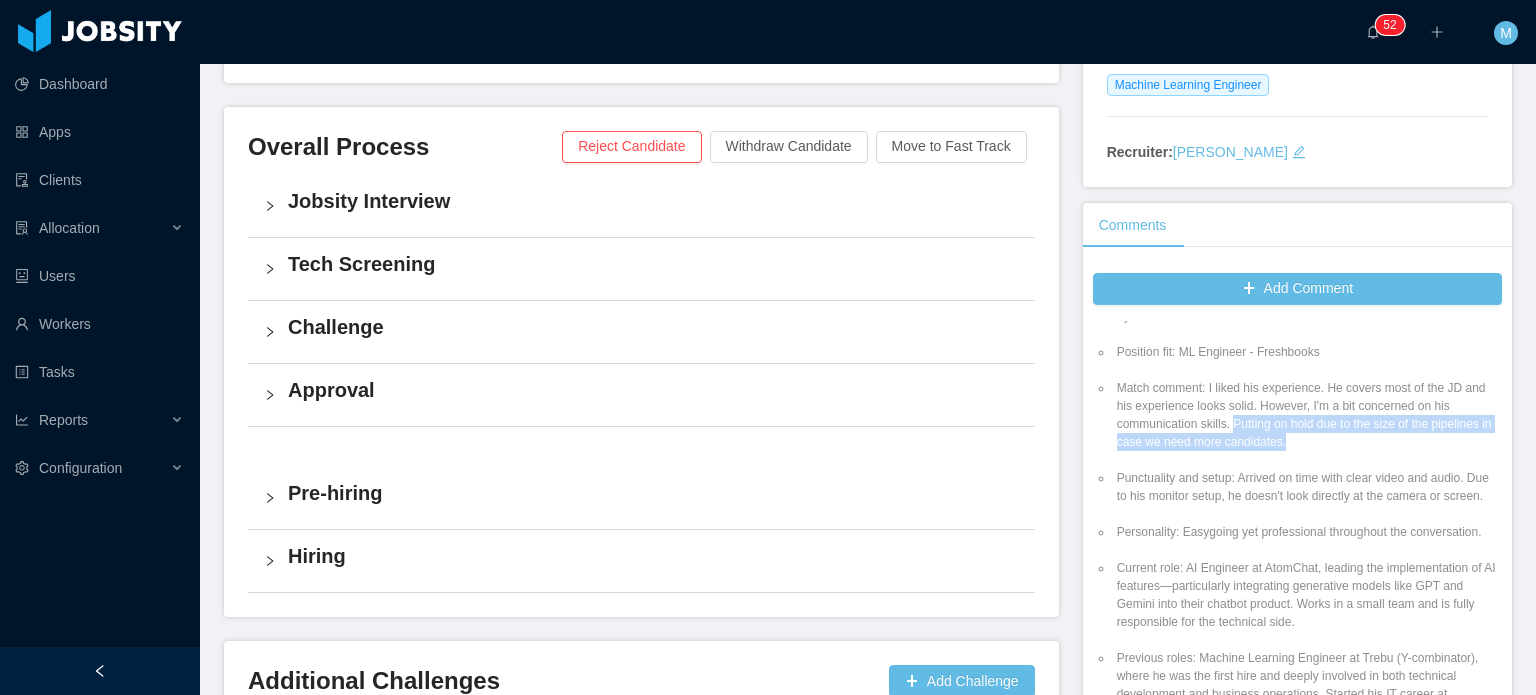 copy on "Putting on hold due to the size of the pipelines in case we need more candidates." 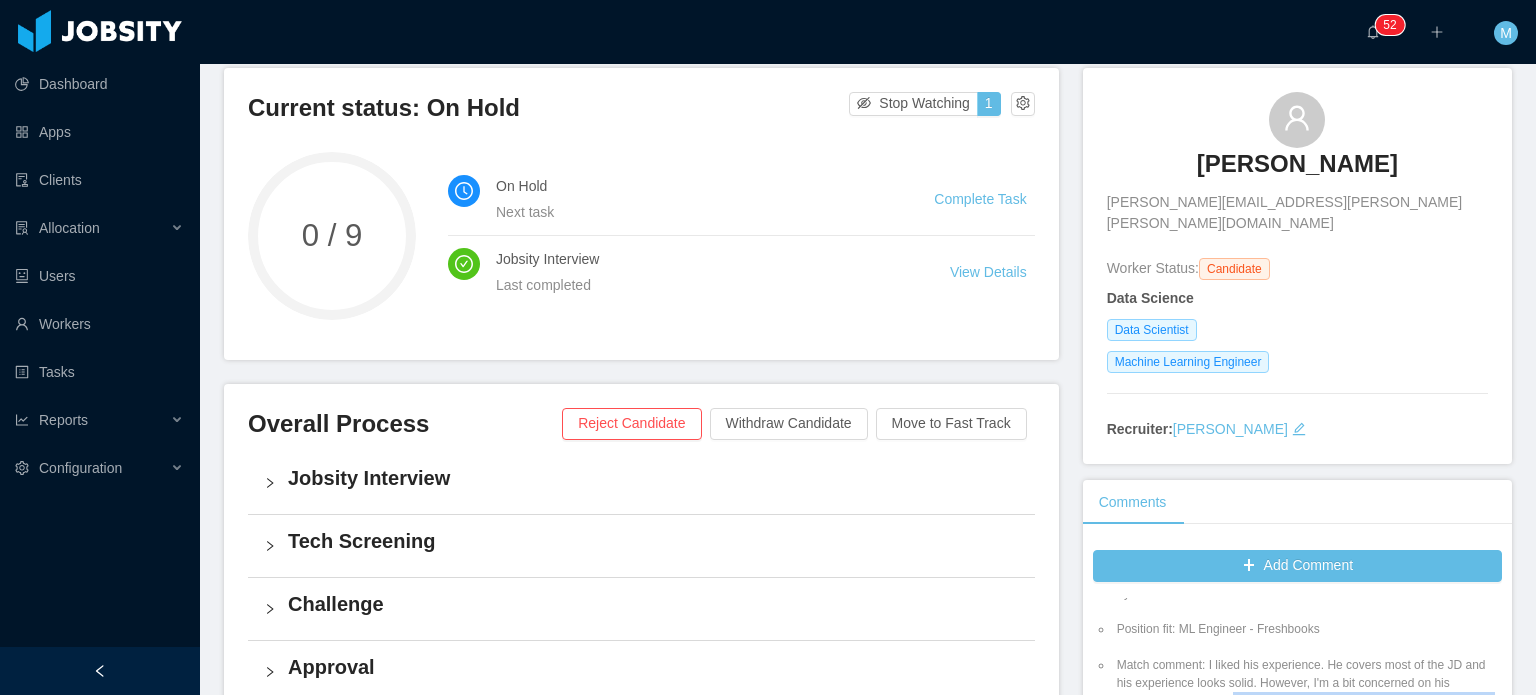 scroll, scrollTop: 0, scrollLeft: 0, axis: both 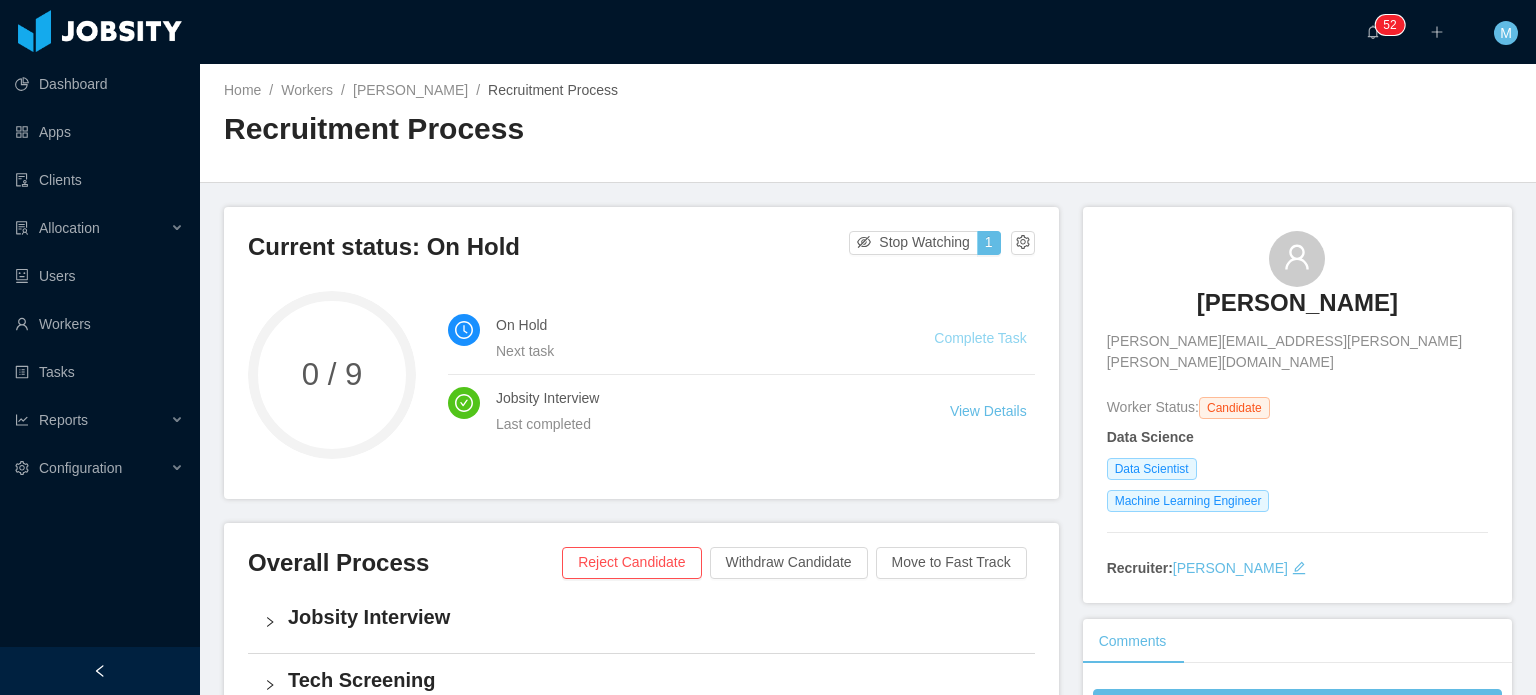click on "Complete Task" at bounding box center [980, 338] 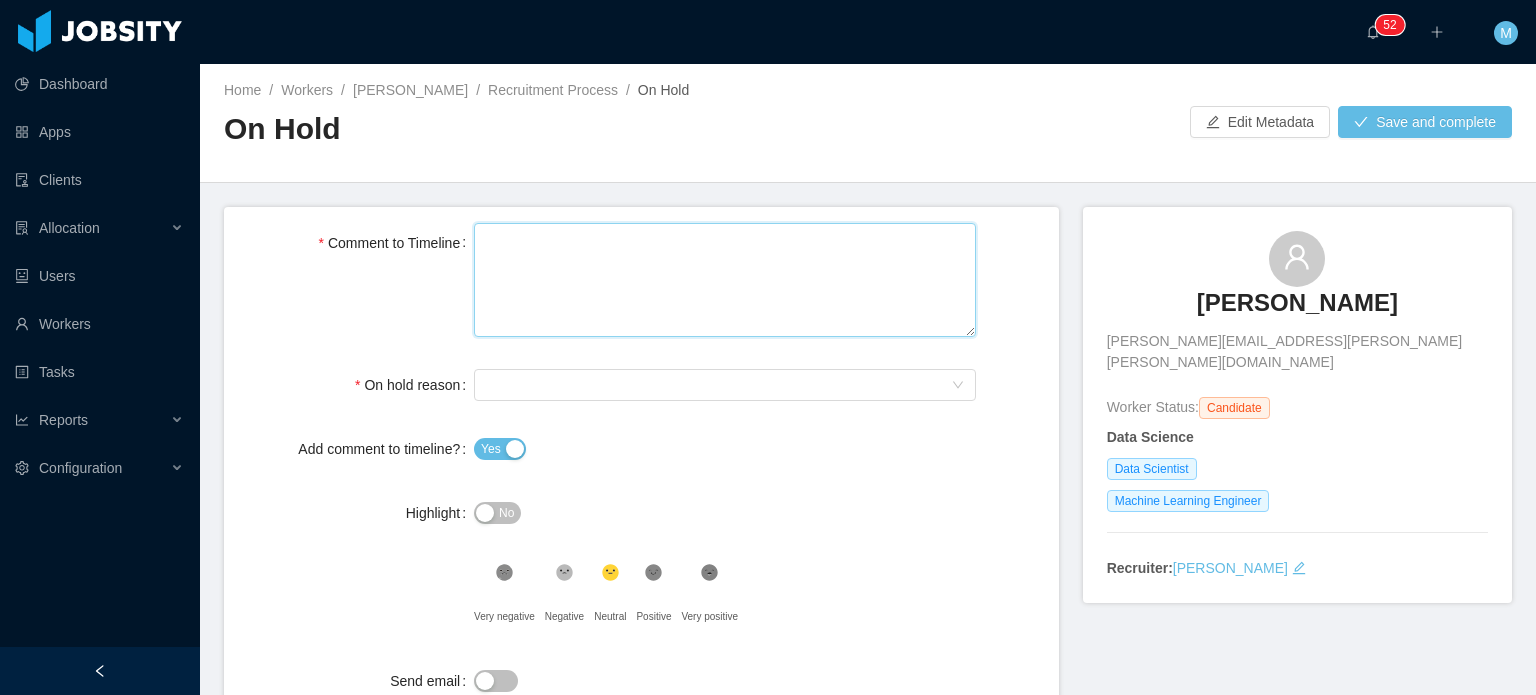 click on "Comment to Timeline" at bounding box center (725, 280) 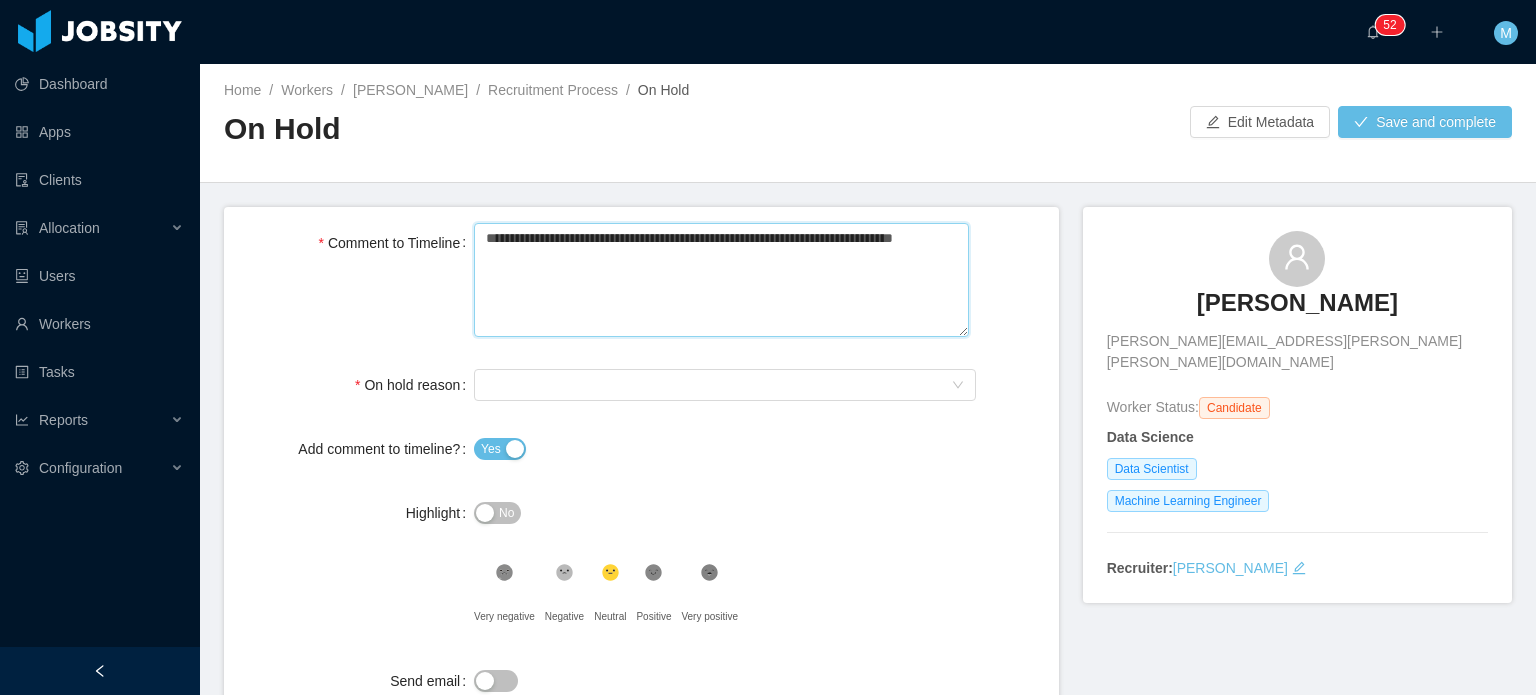 drag, startPoint x: 547, startPoint y: 241, endPoint x: 420, endPoint y: 241, distance: 127 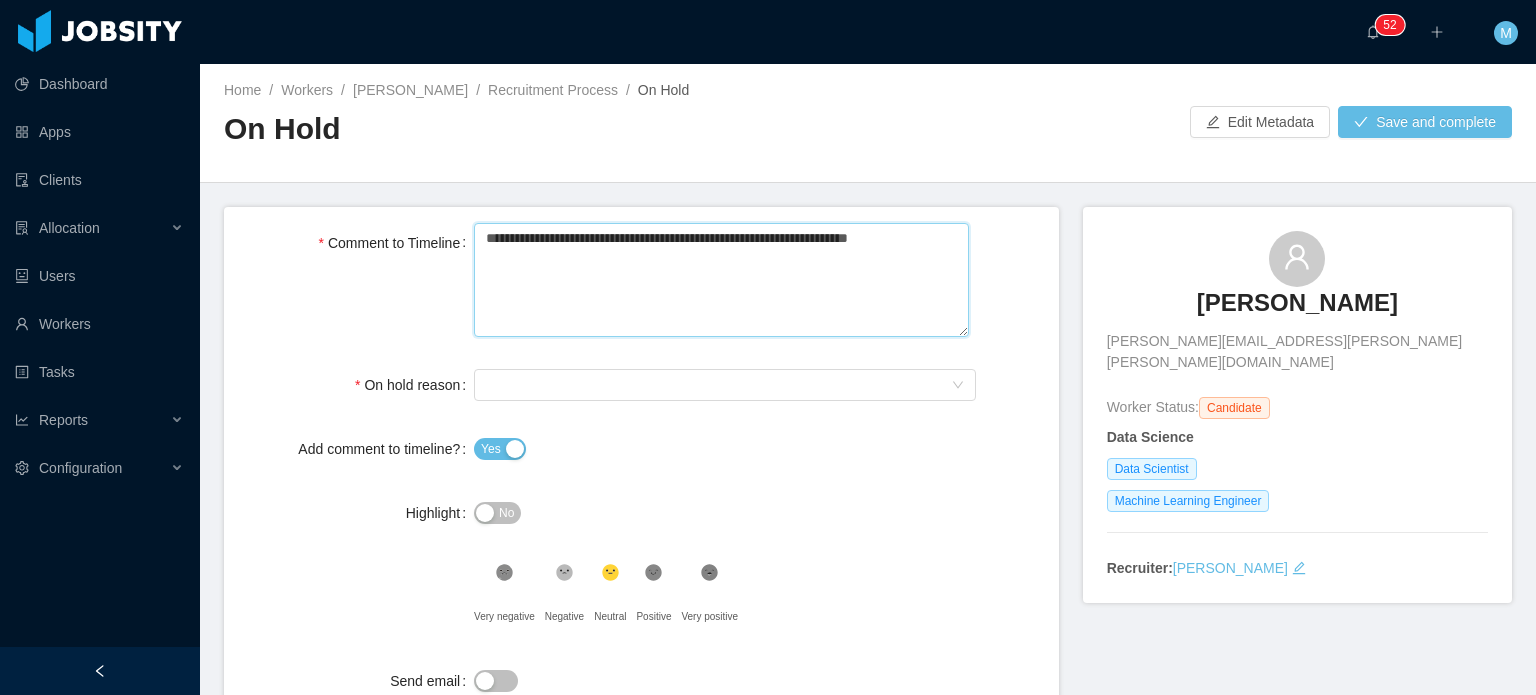 type 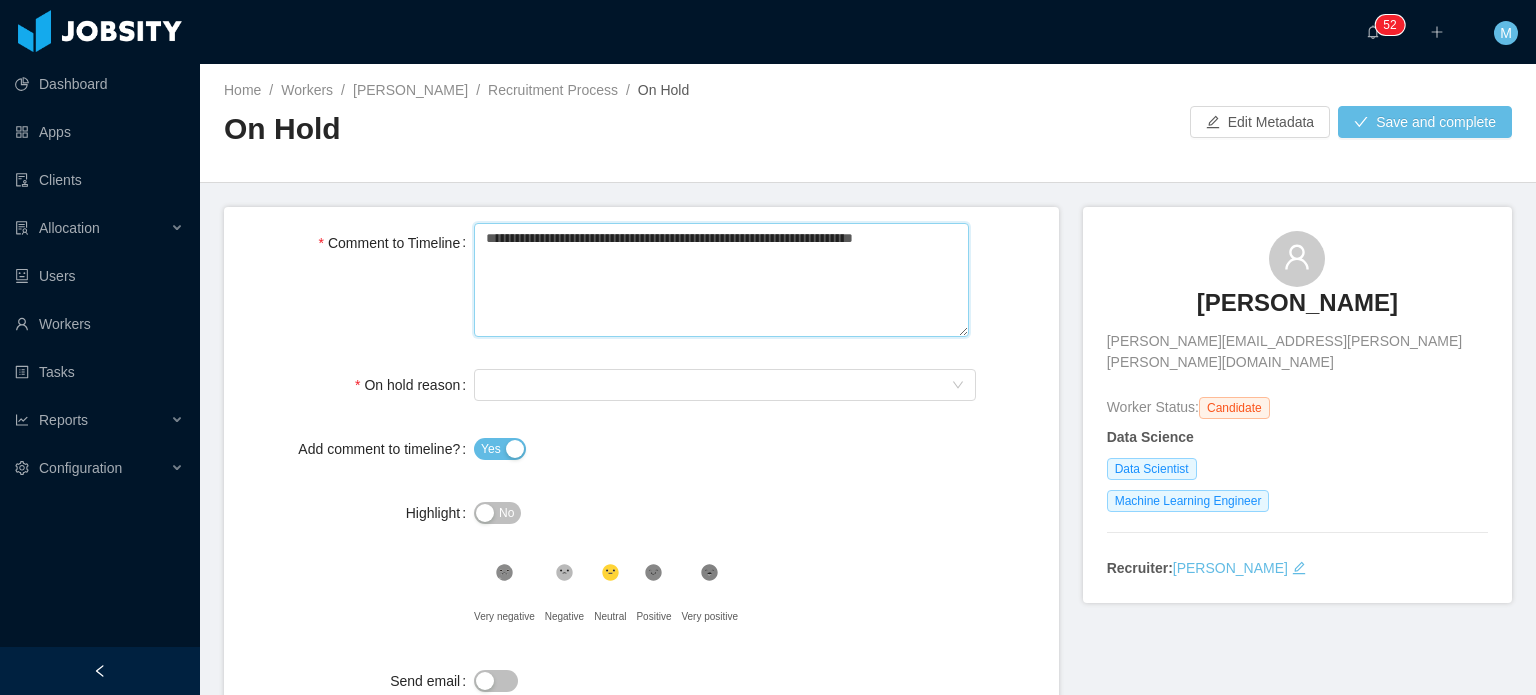 type on "**********" 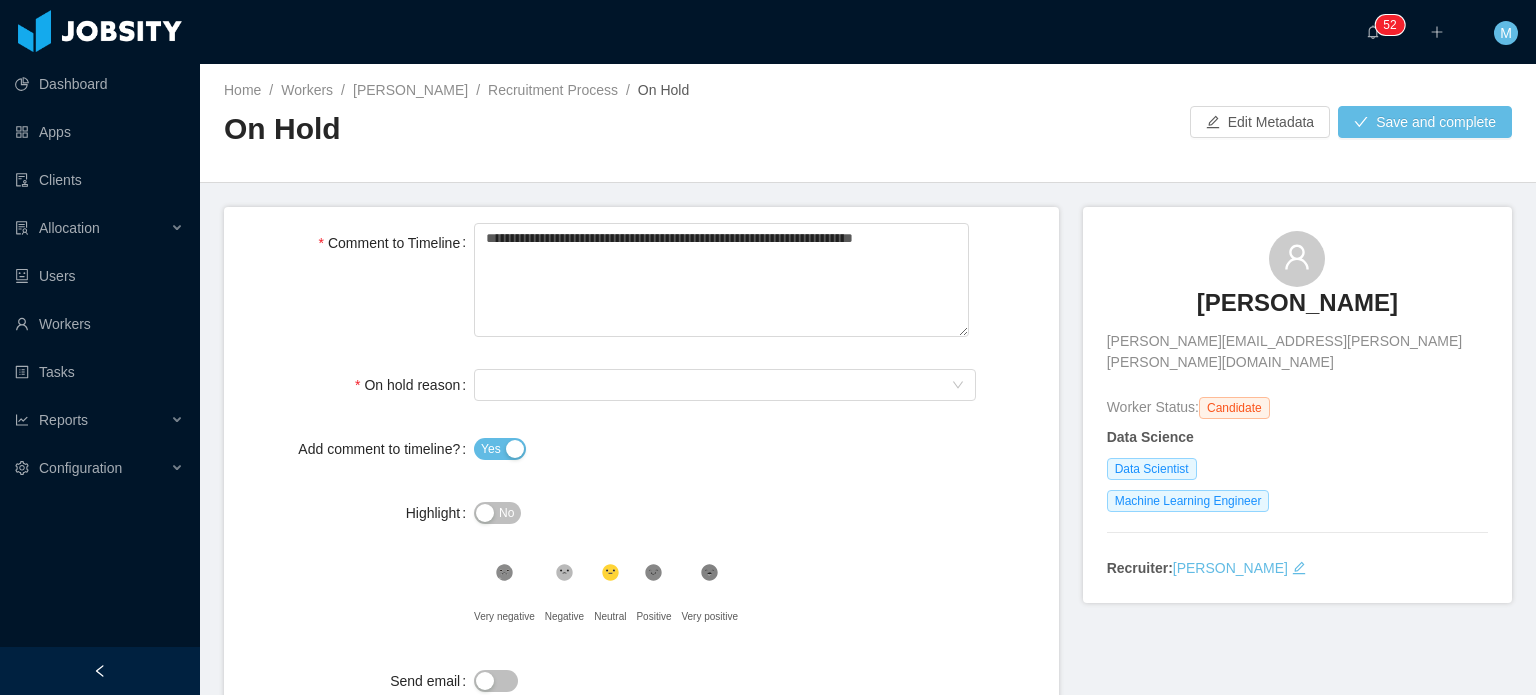 click on "**********" at bounding box center [641, 474] 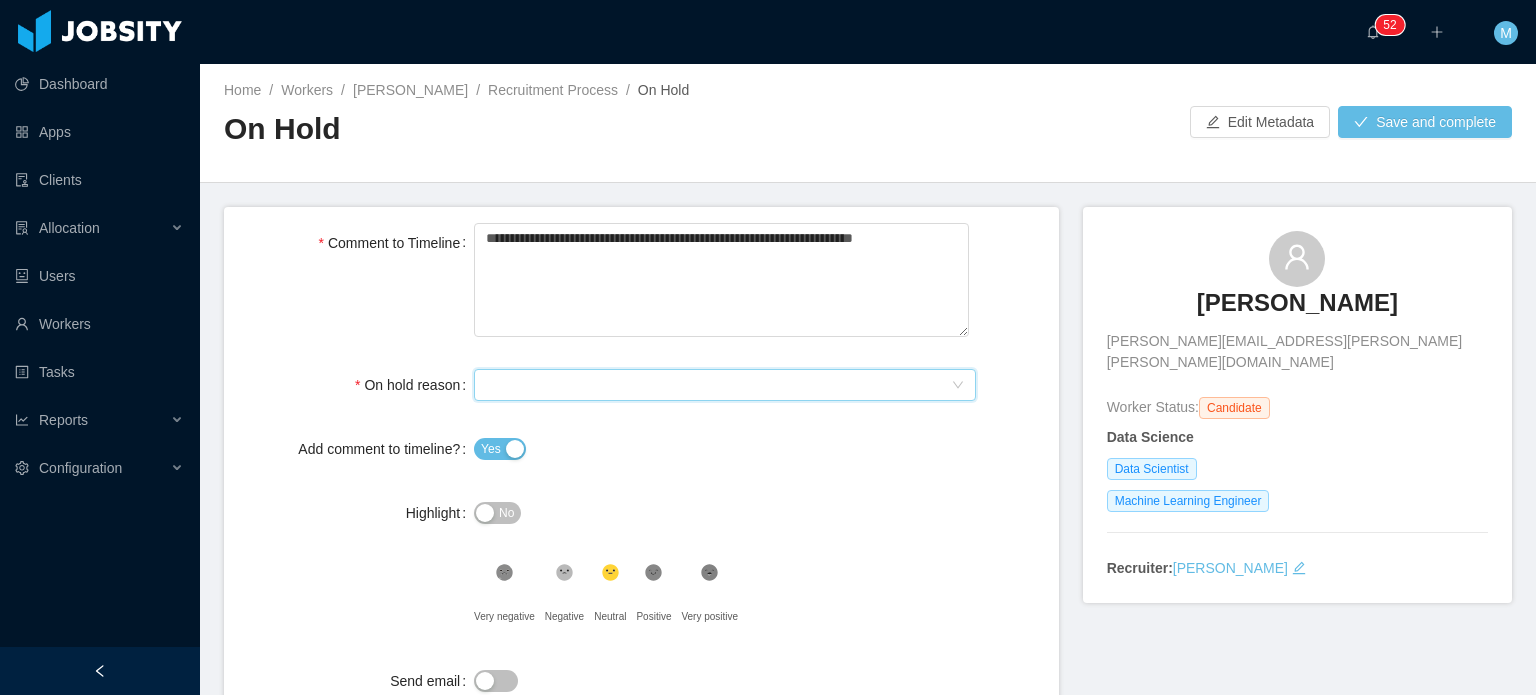 click on "Select On Hold reason" at bounding box center [718, 385] 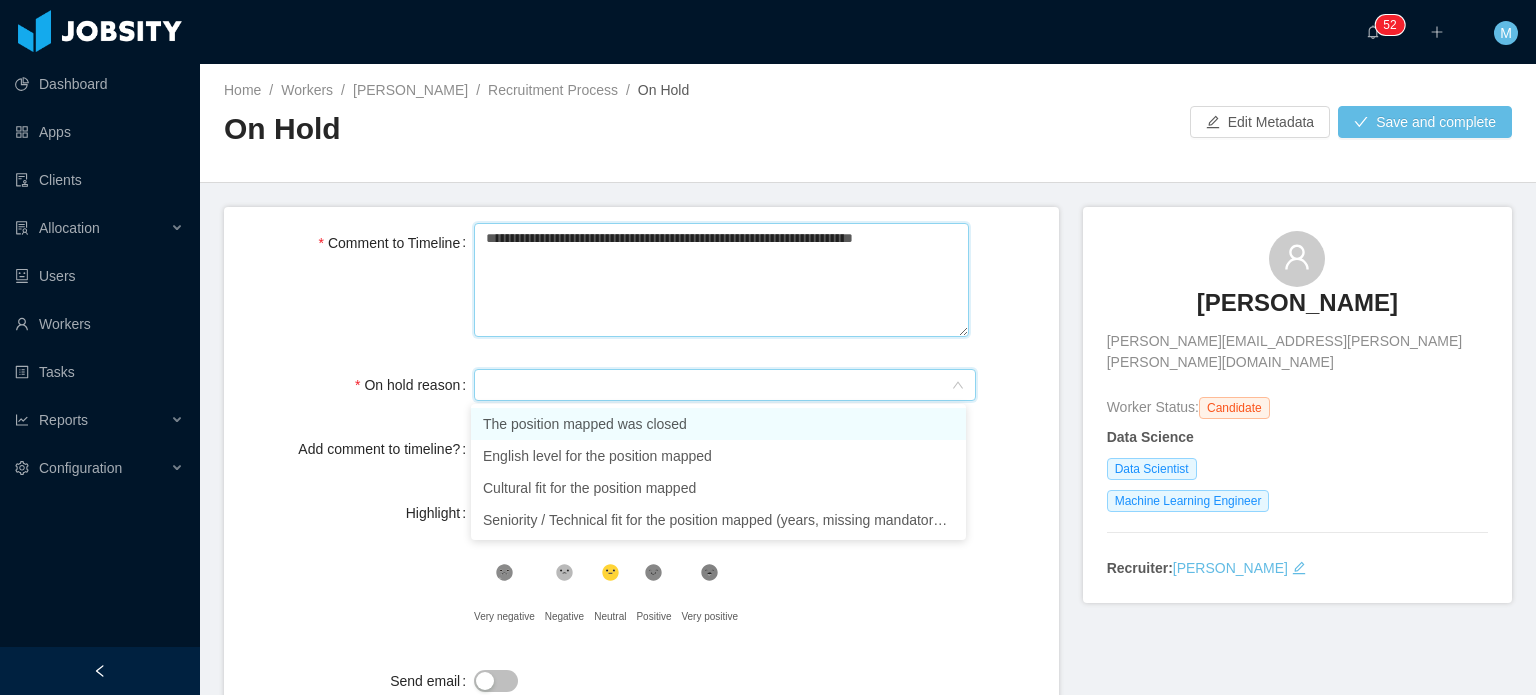 click on "**********" at bounding box center (721, 280) 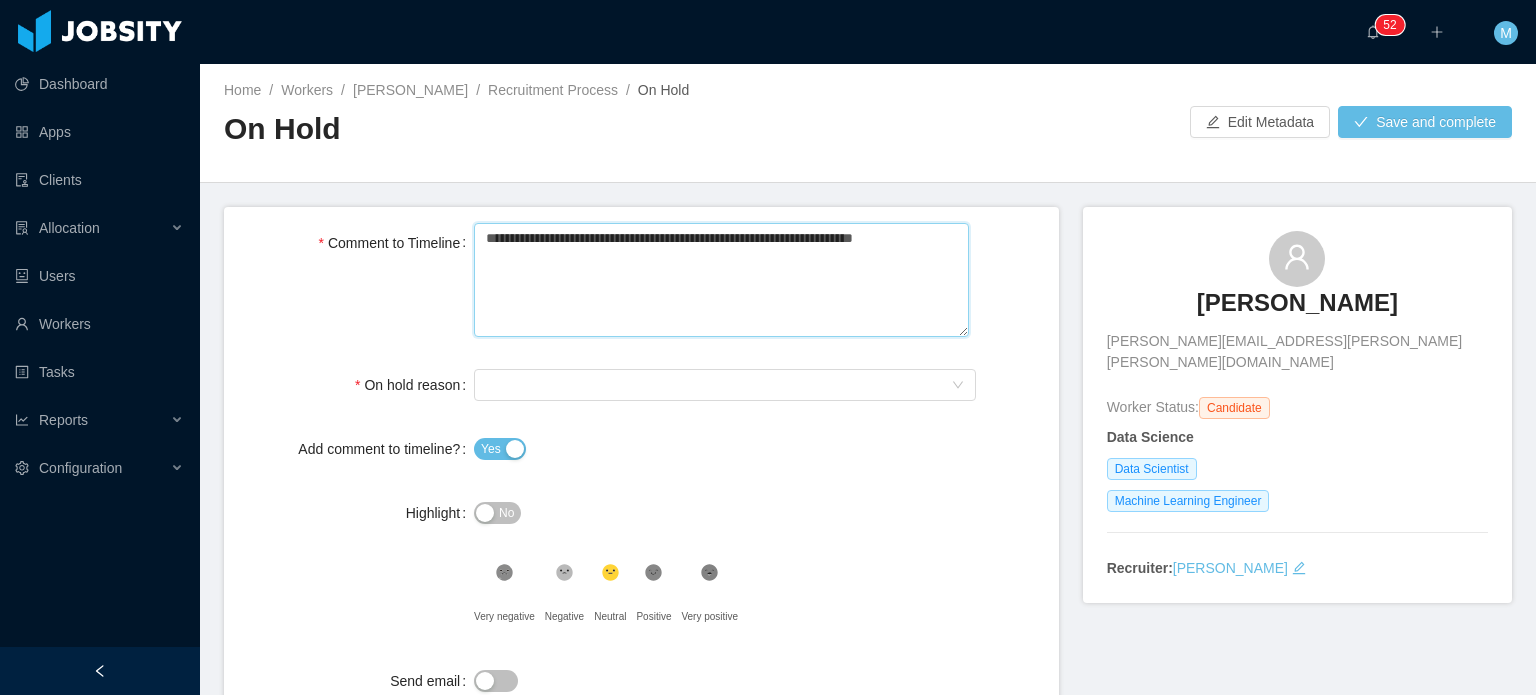 type 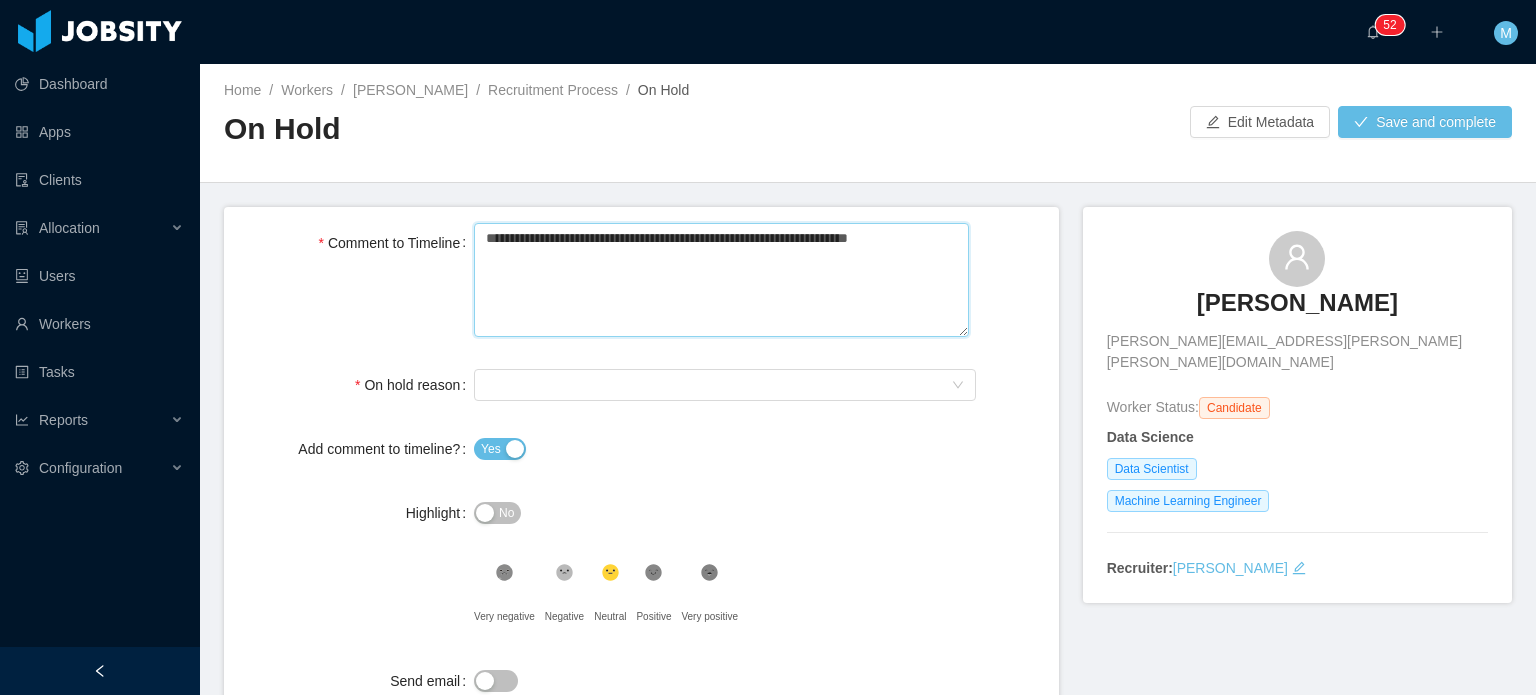 type 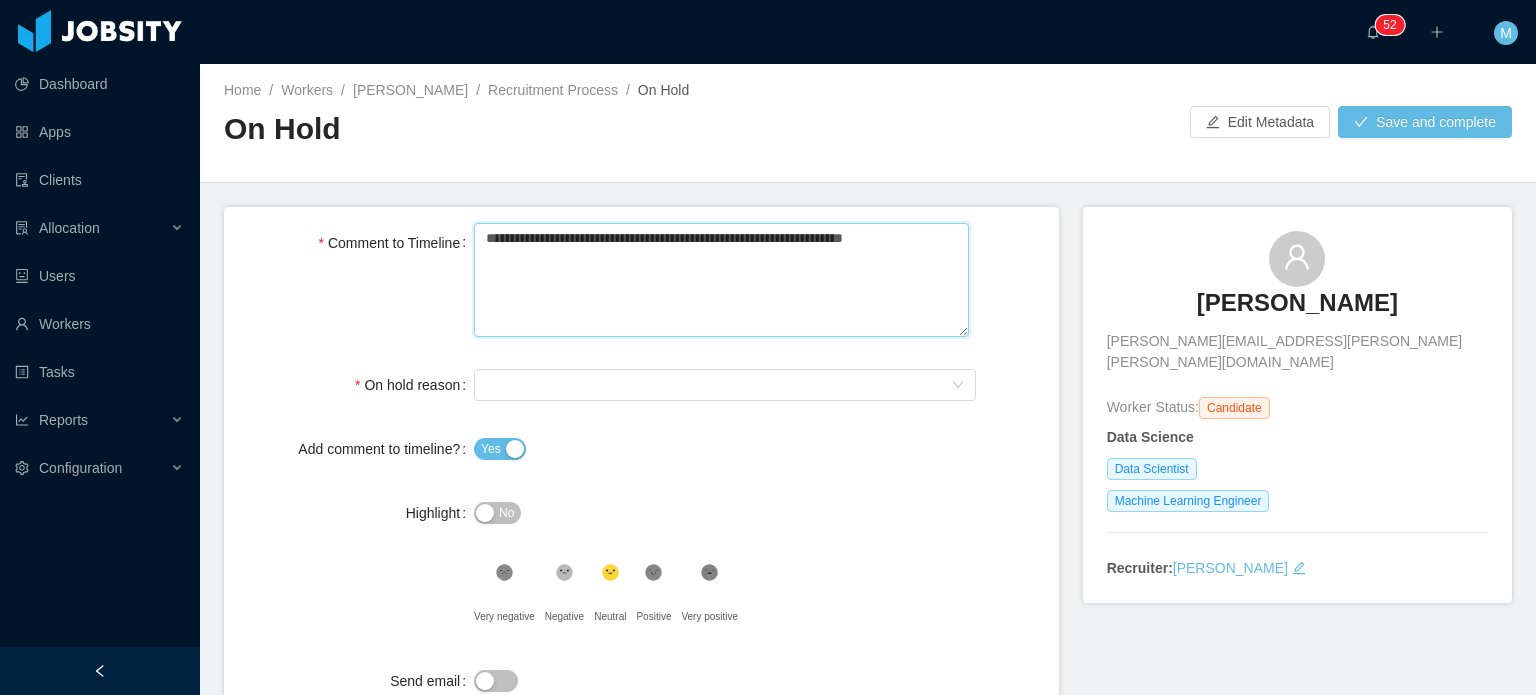 type 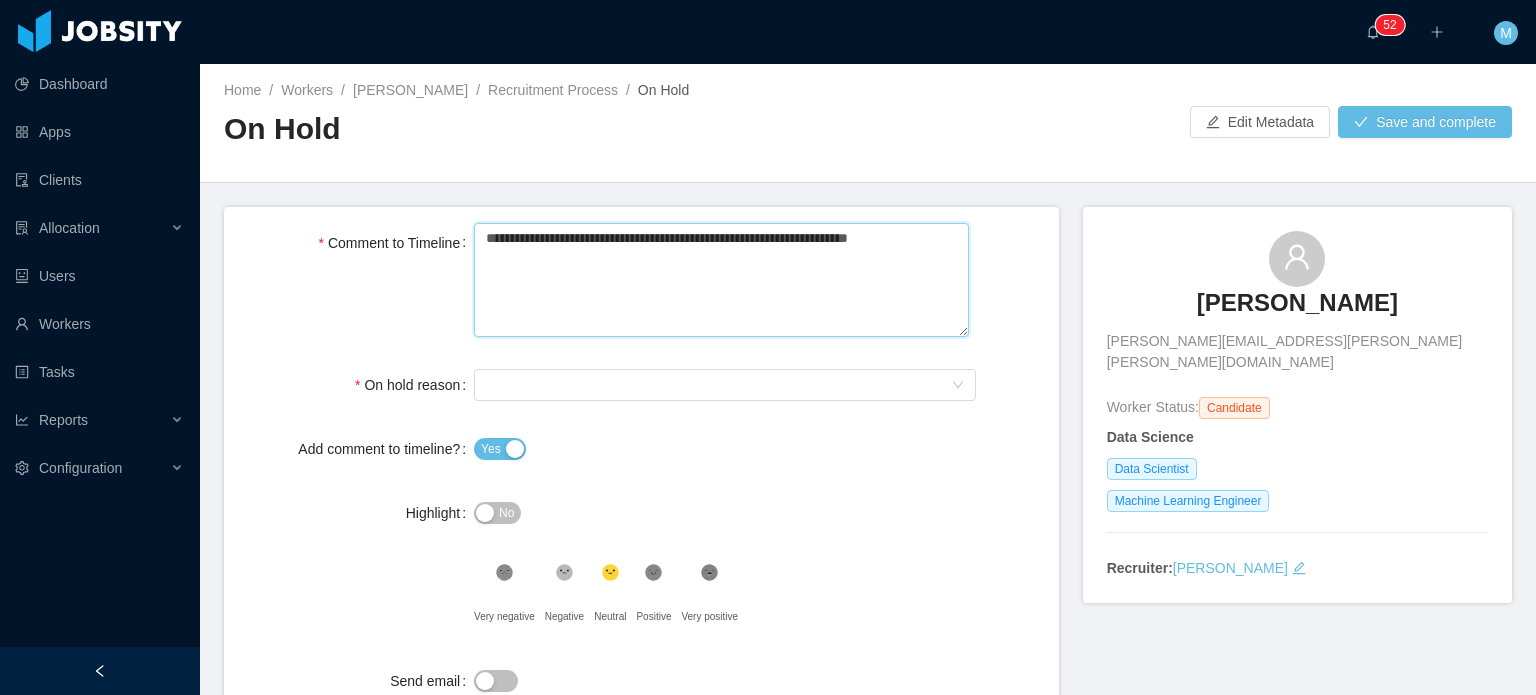 type on "**********" 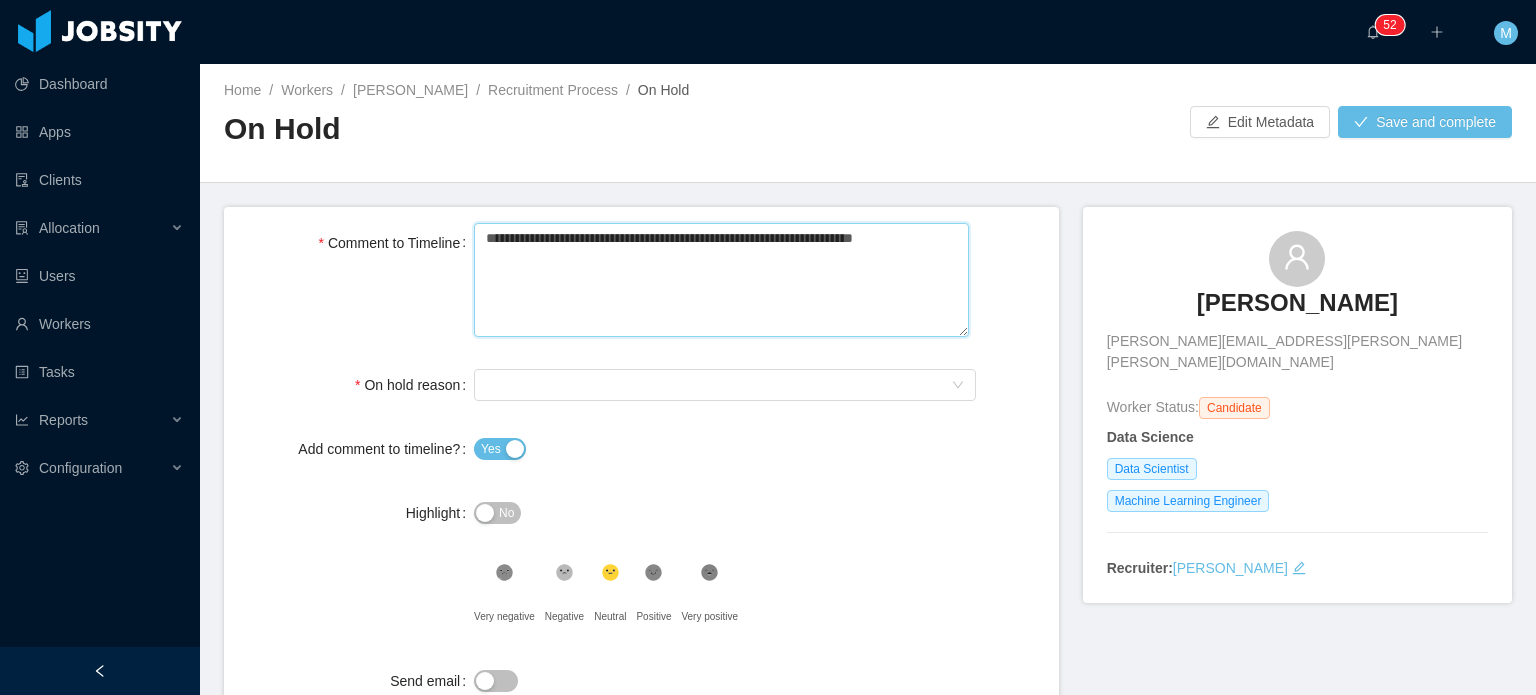 type 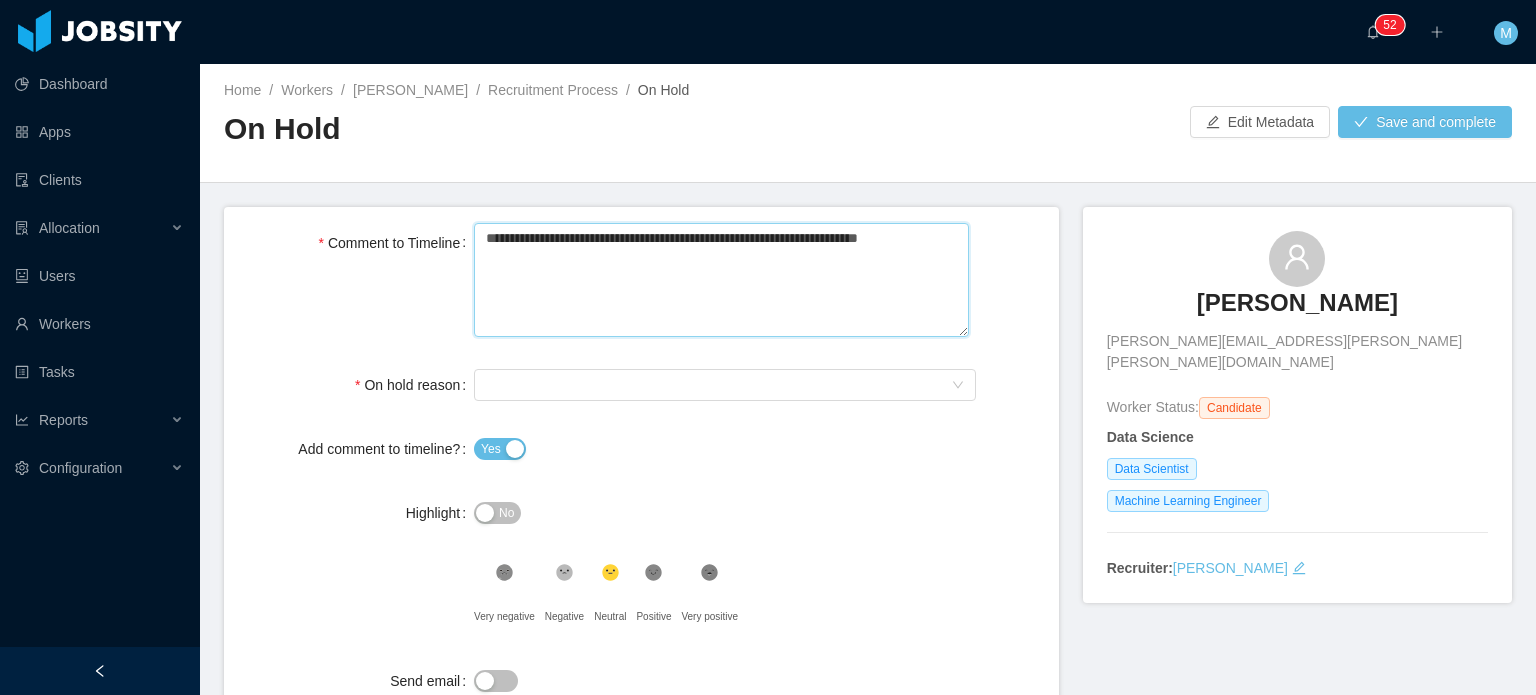 type 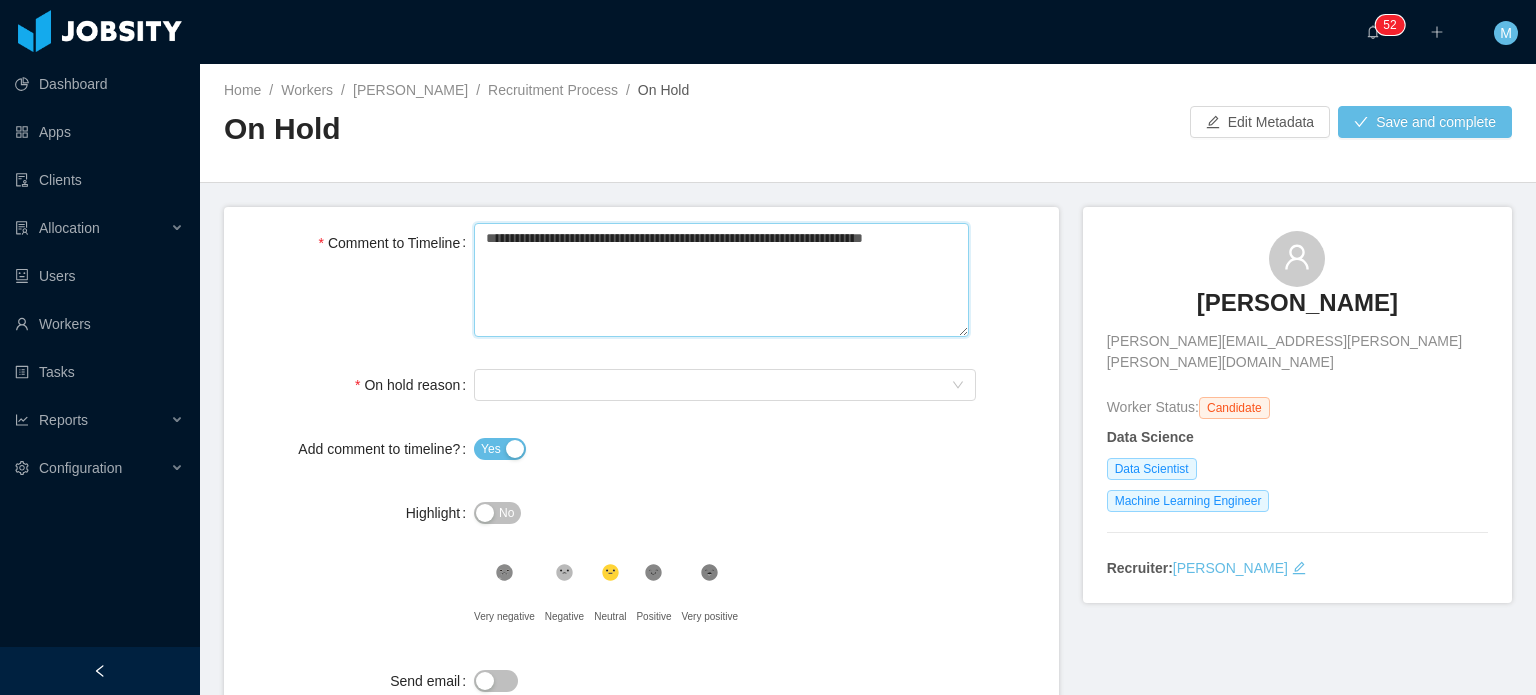 type 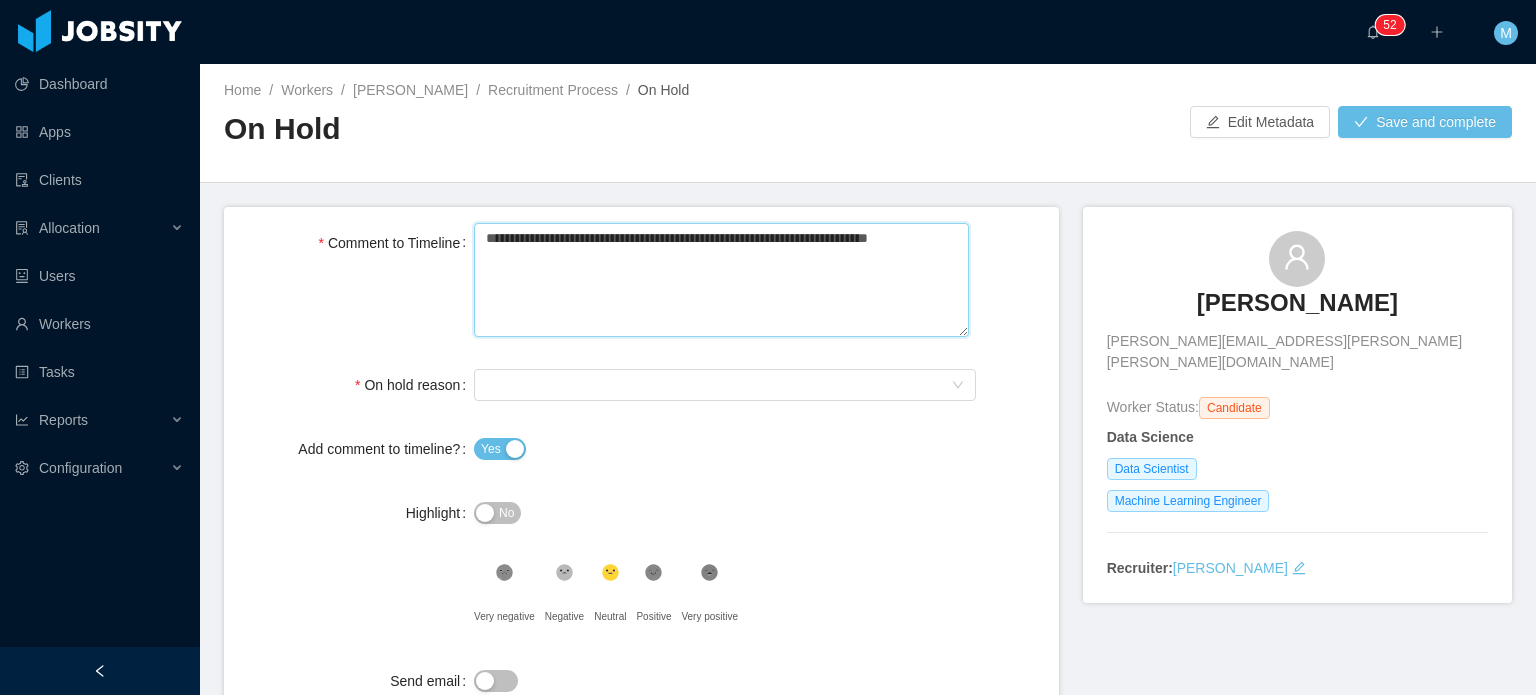 type 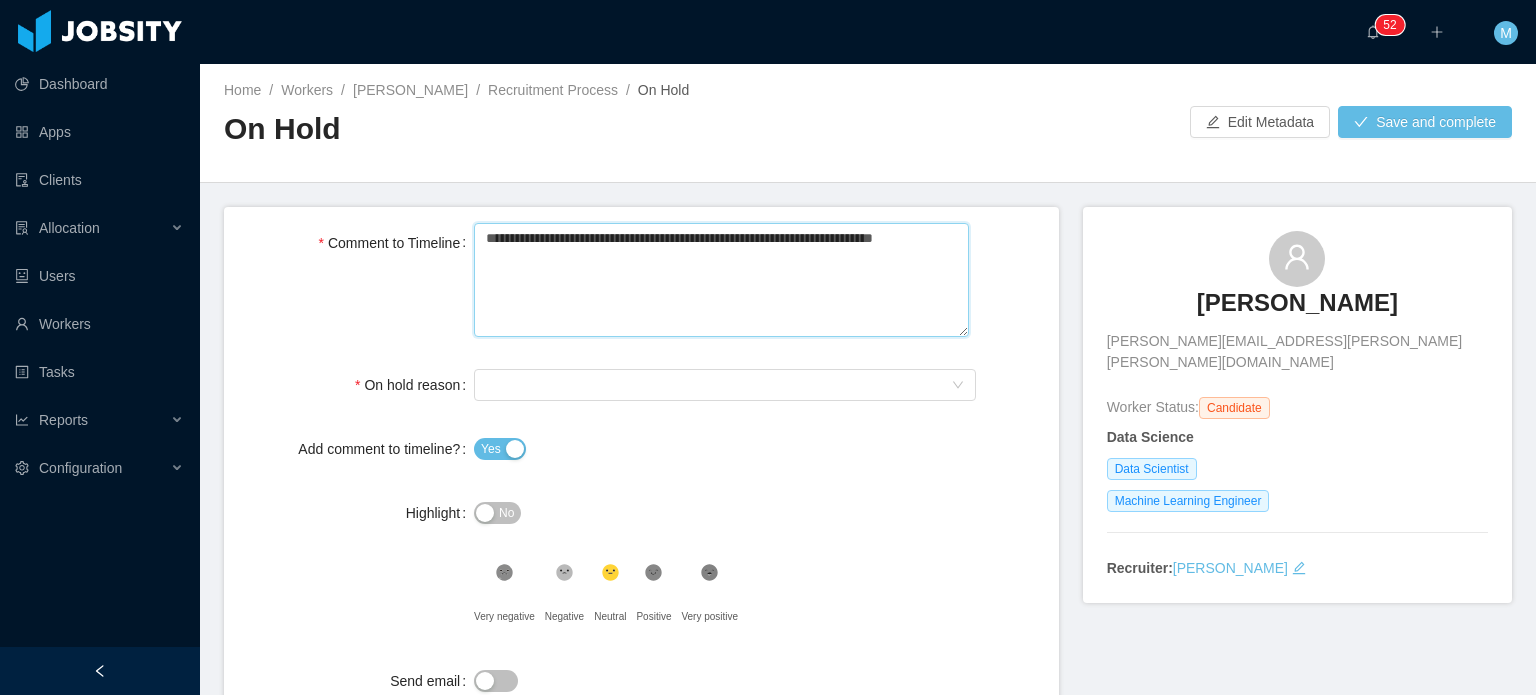 type 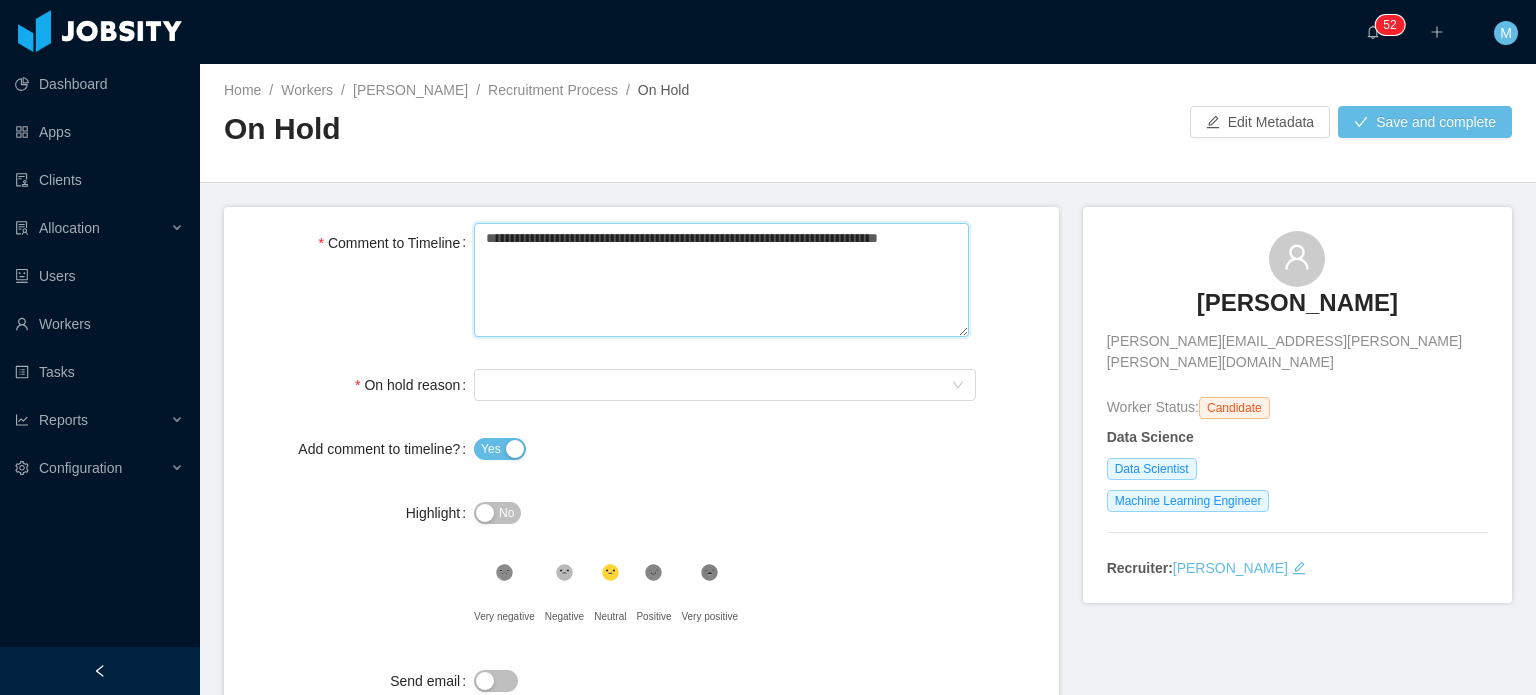type 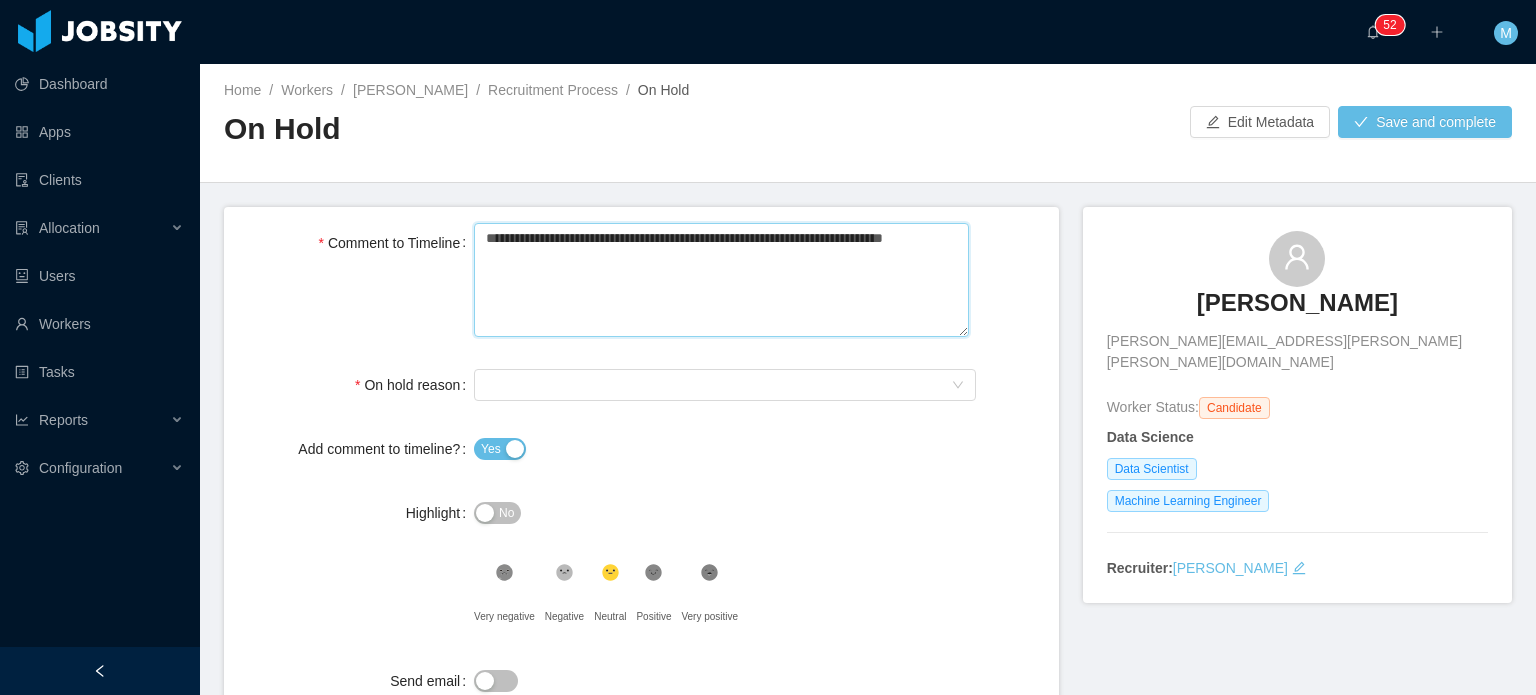 type 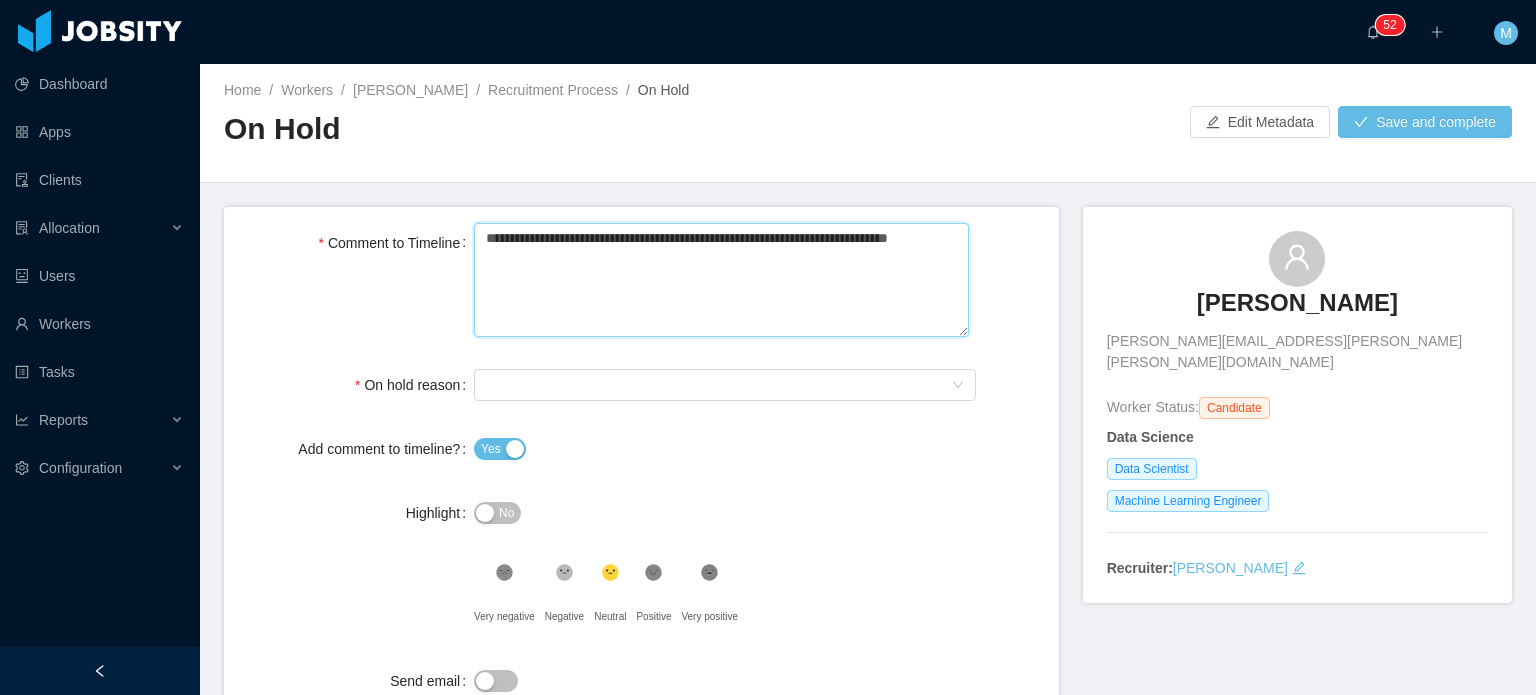 type 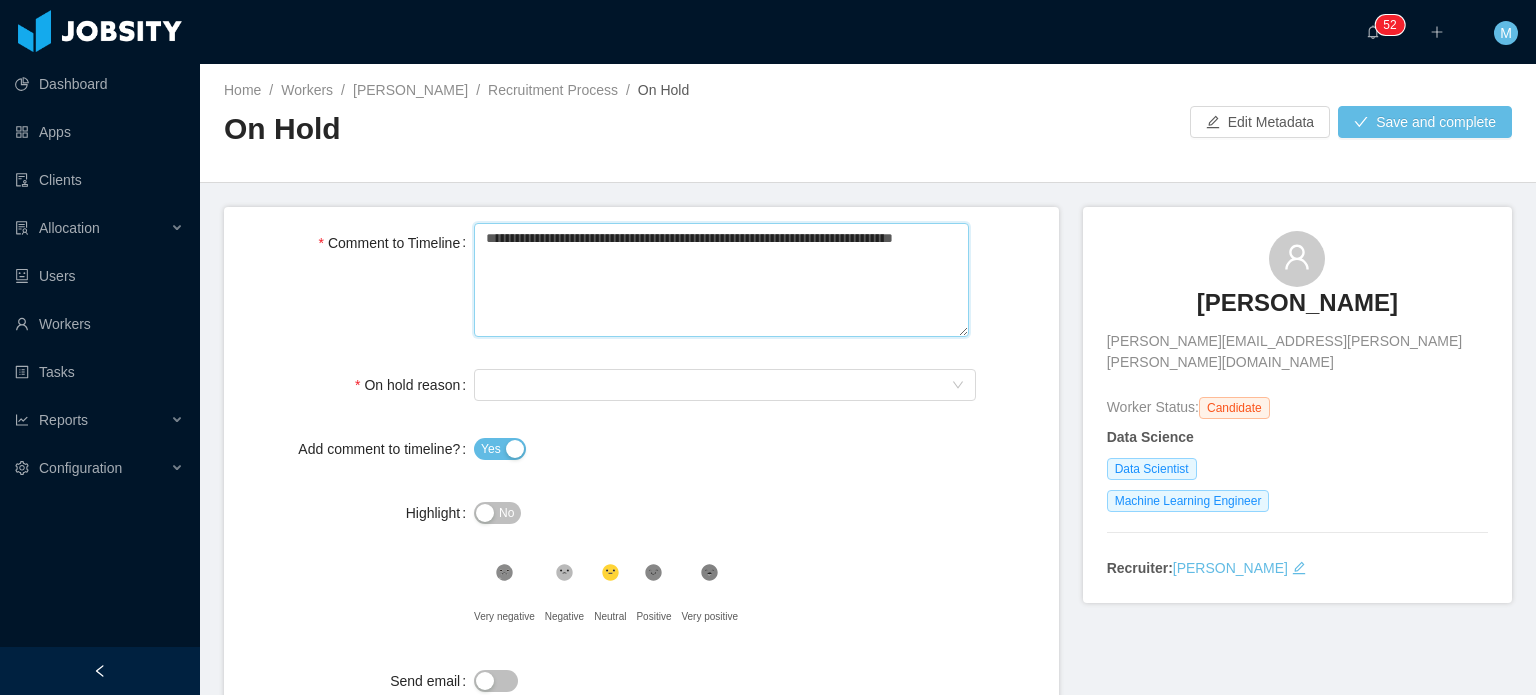 type 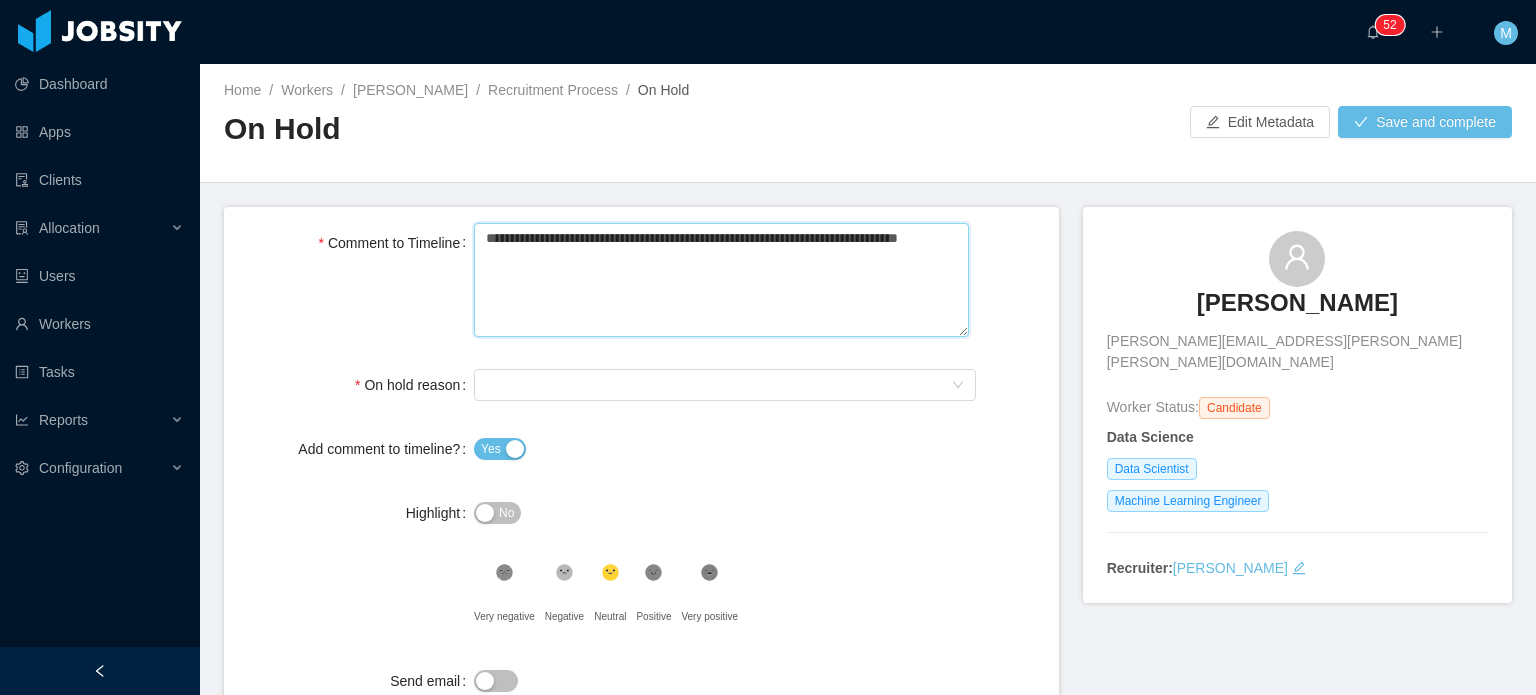 type 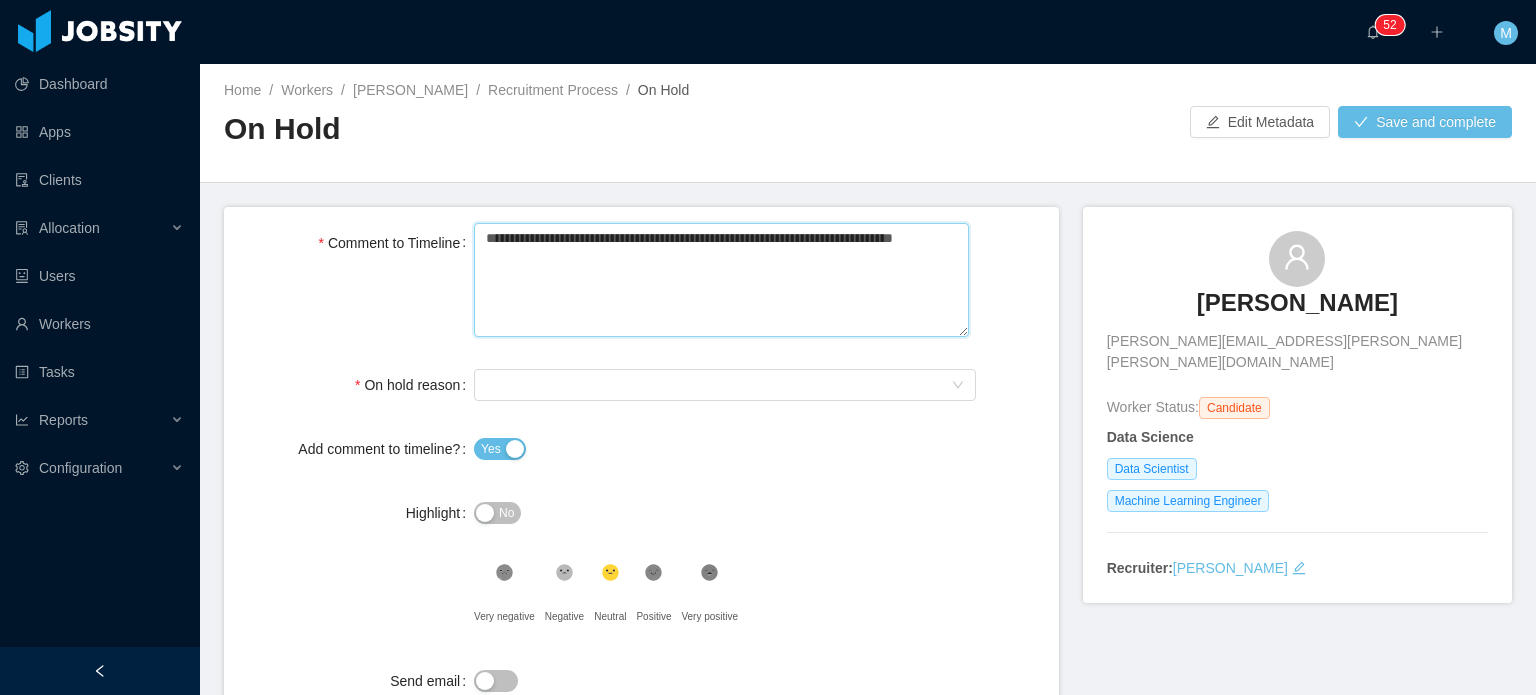 type on "**********" 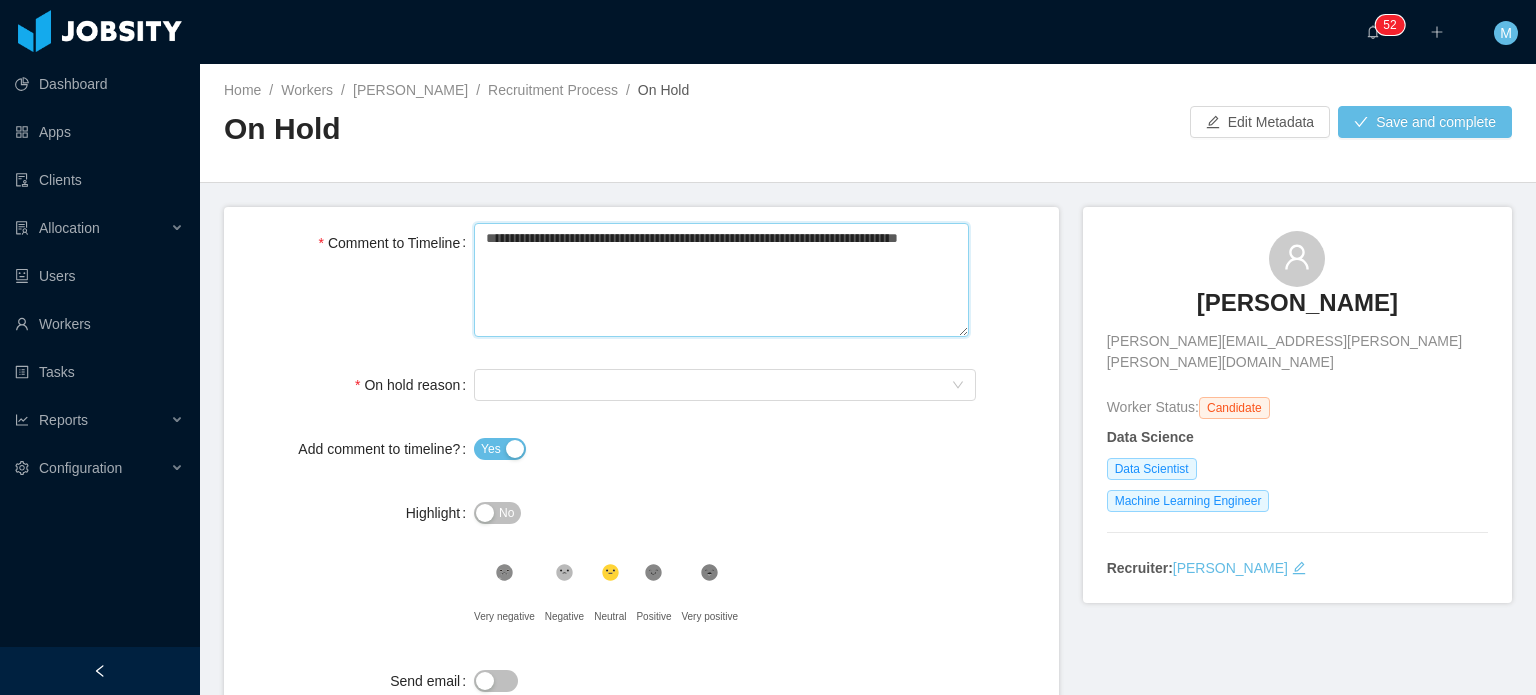 type 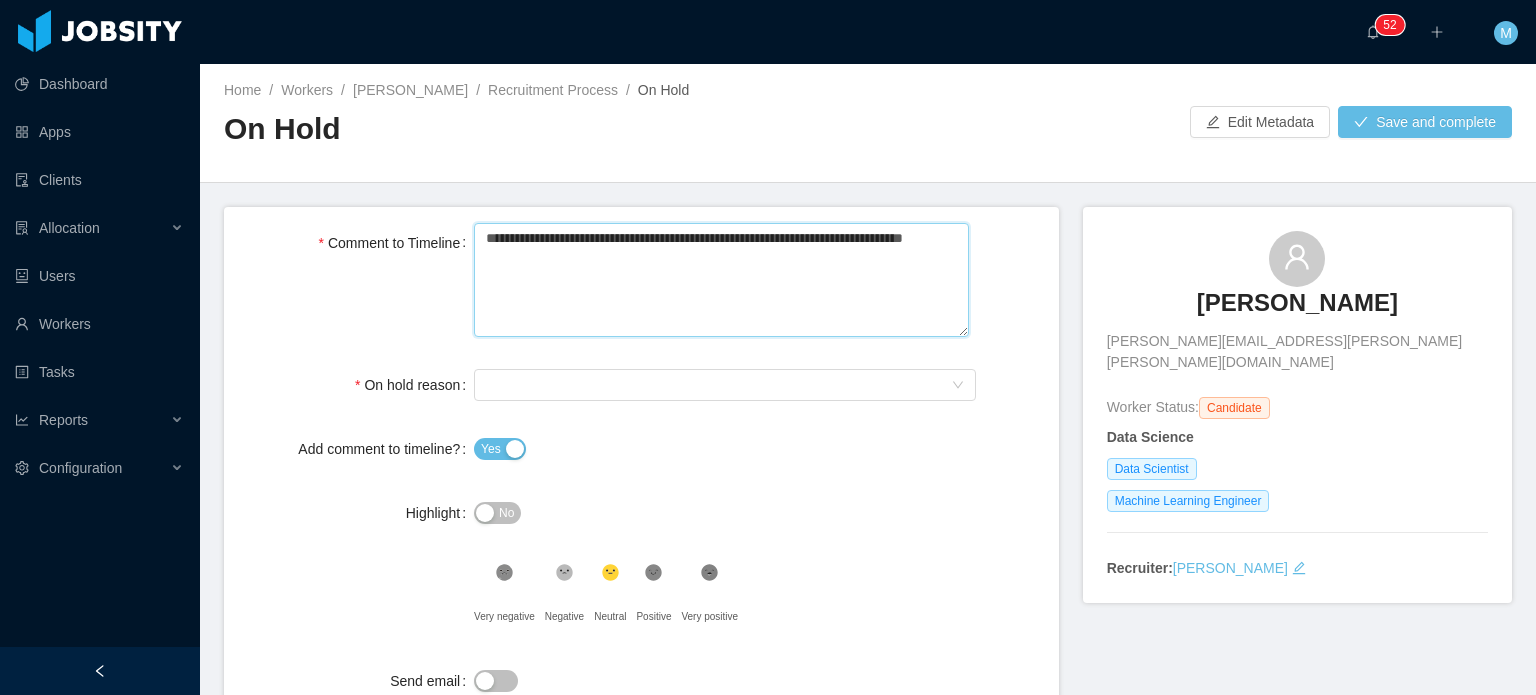 type 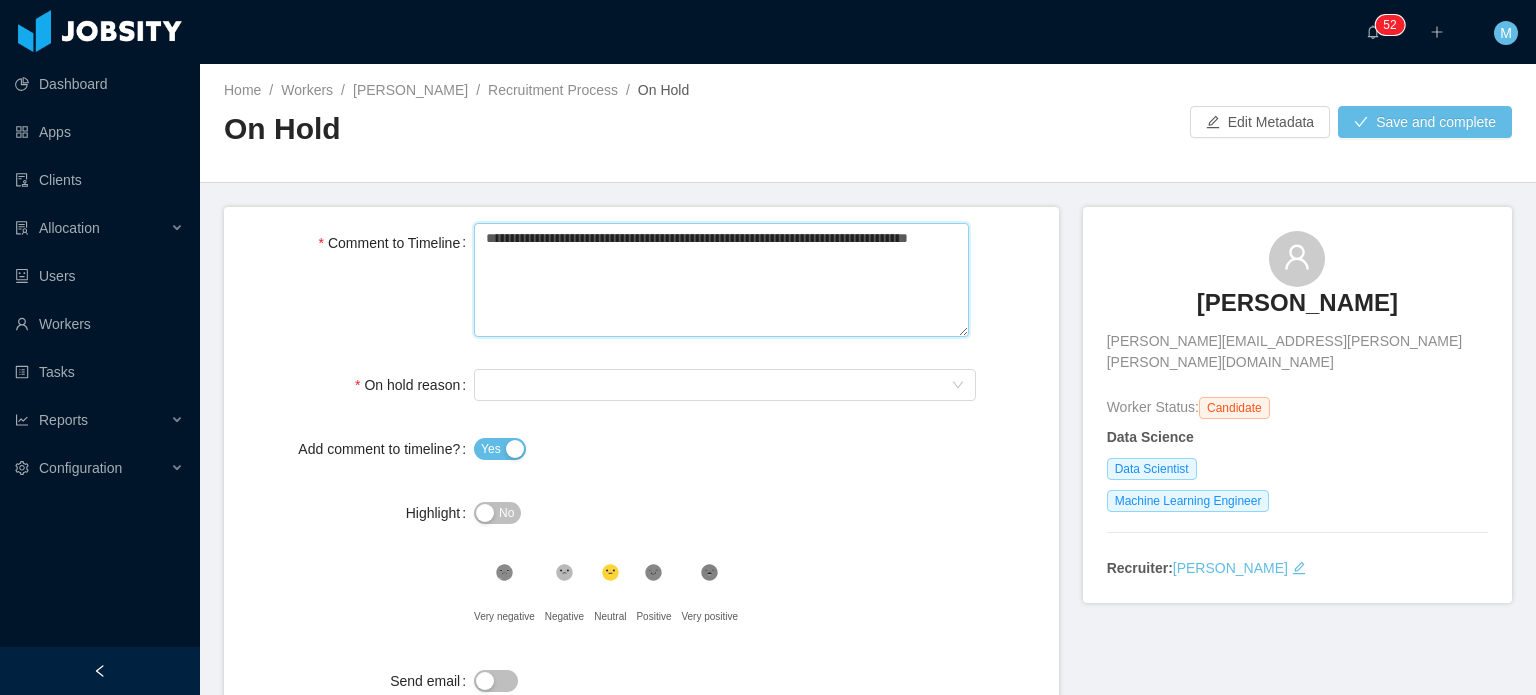 type 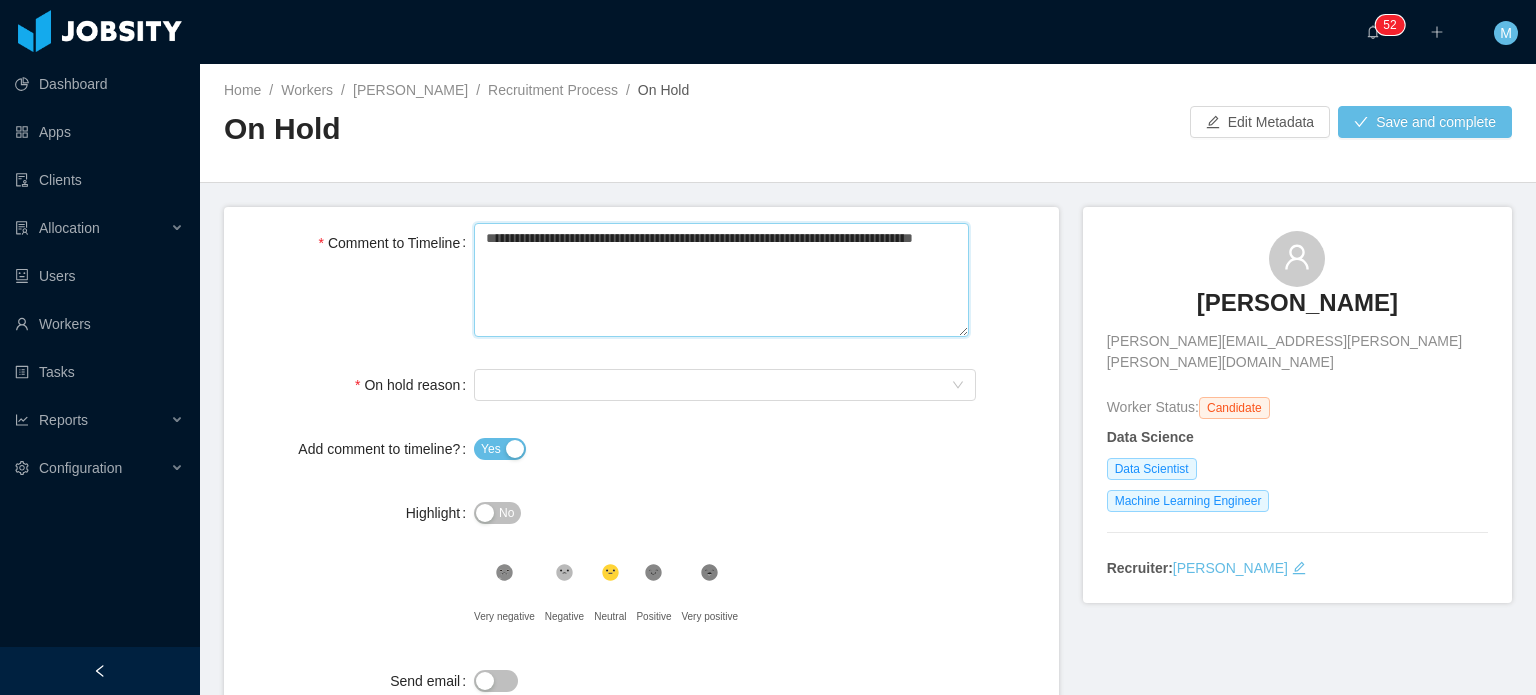 click on "**********" at bounding box center [721, 280] 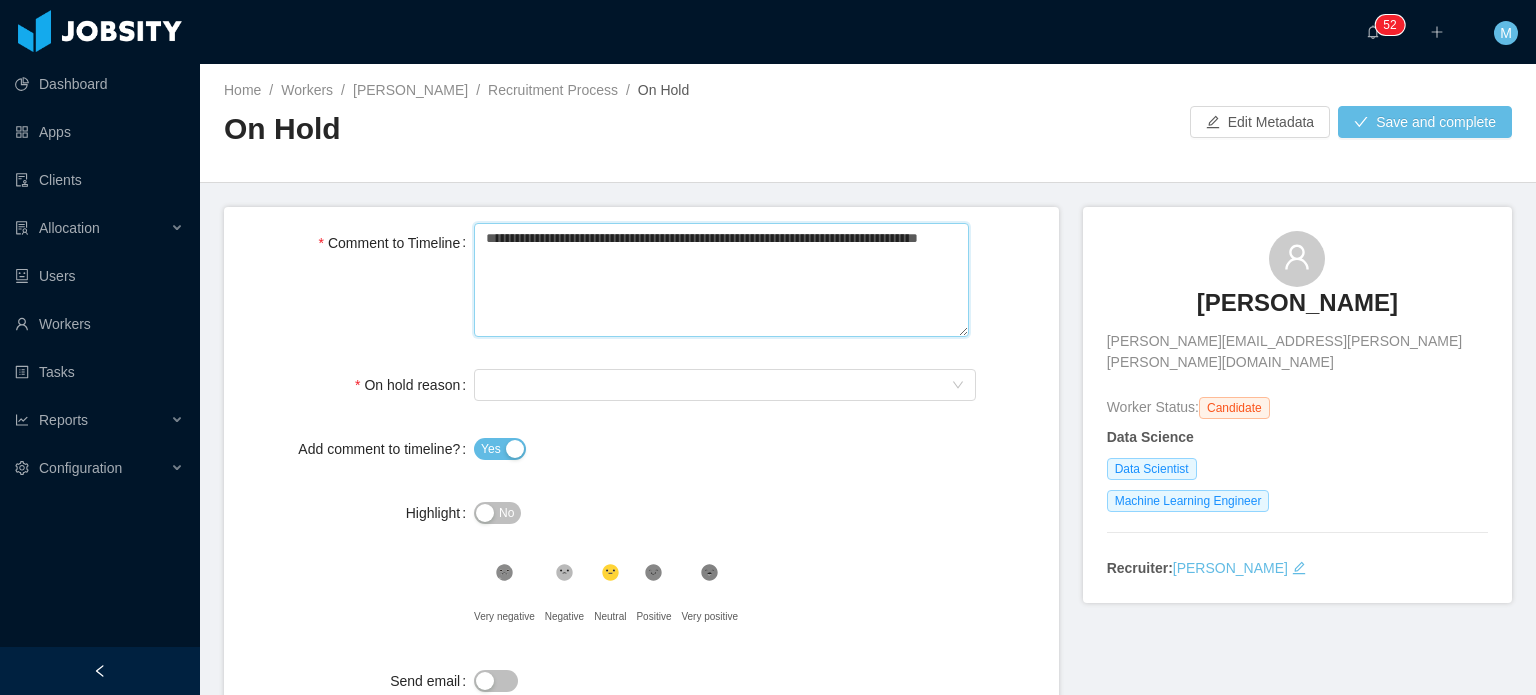 type on "**********" 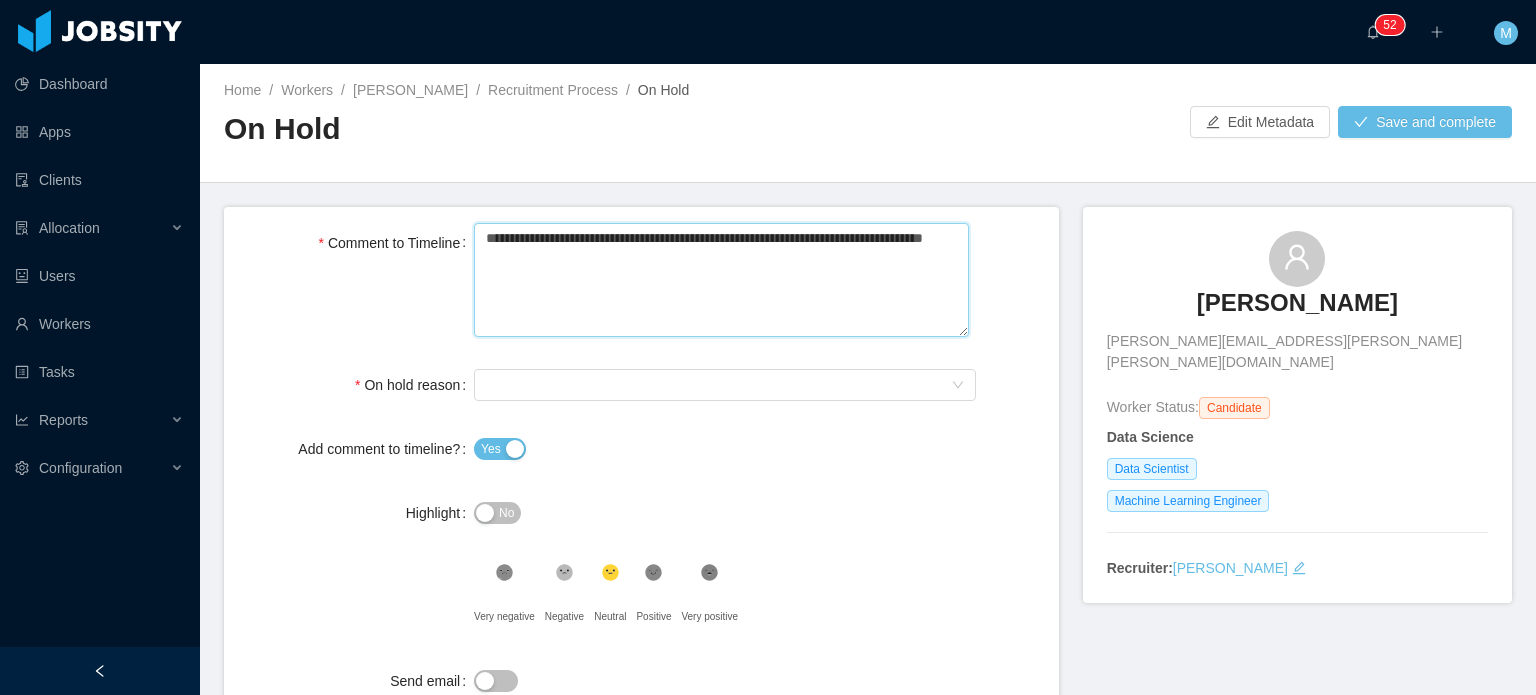 type 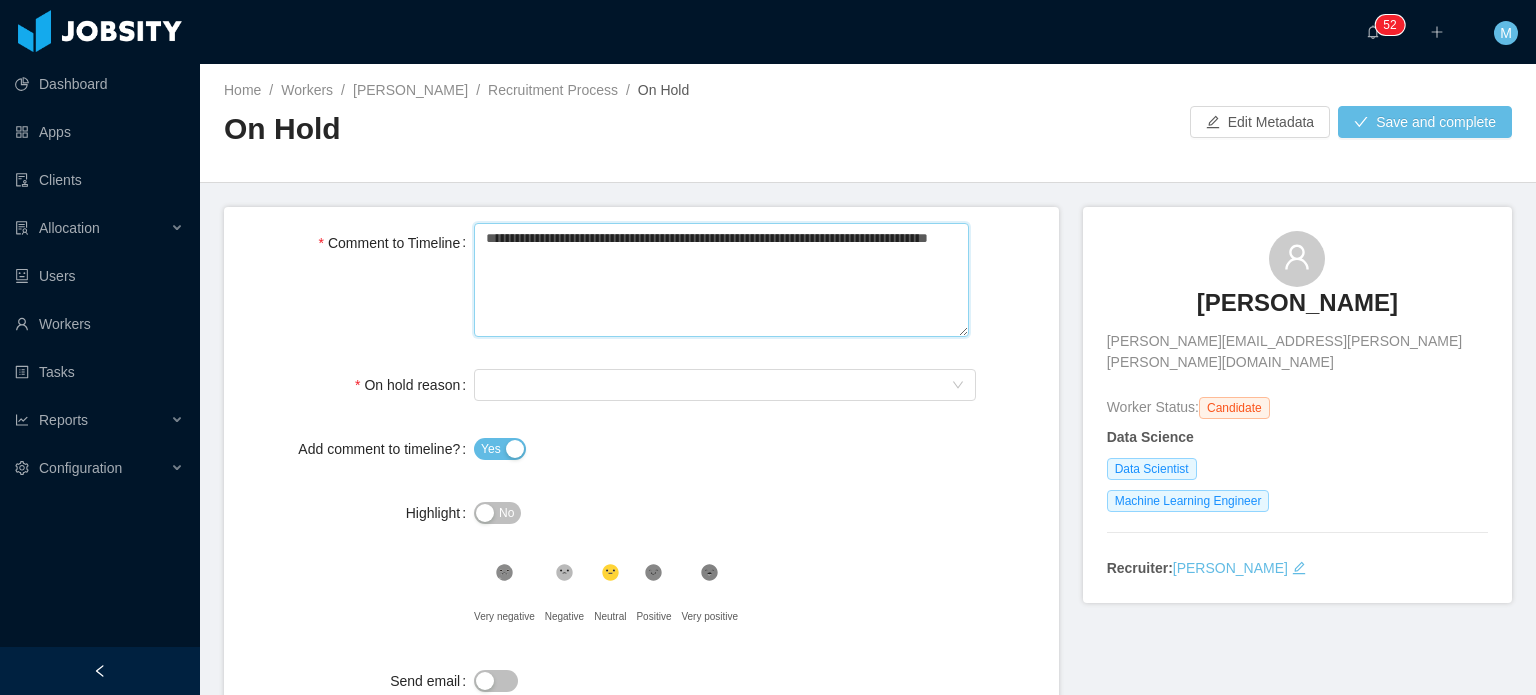 type 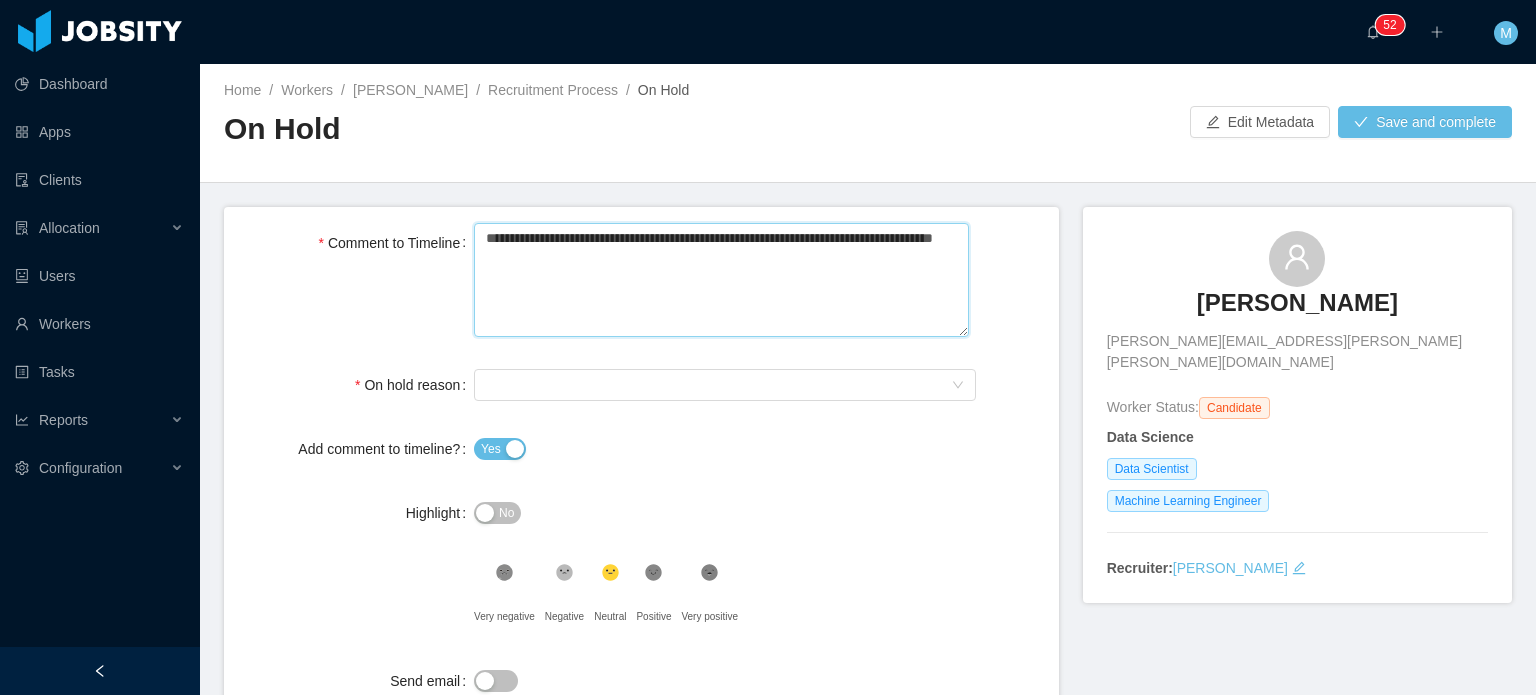 type on "**********" 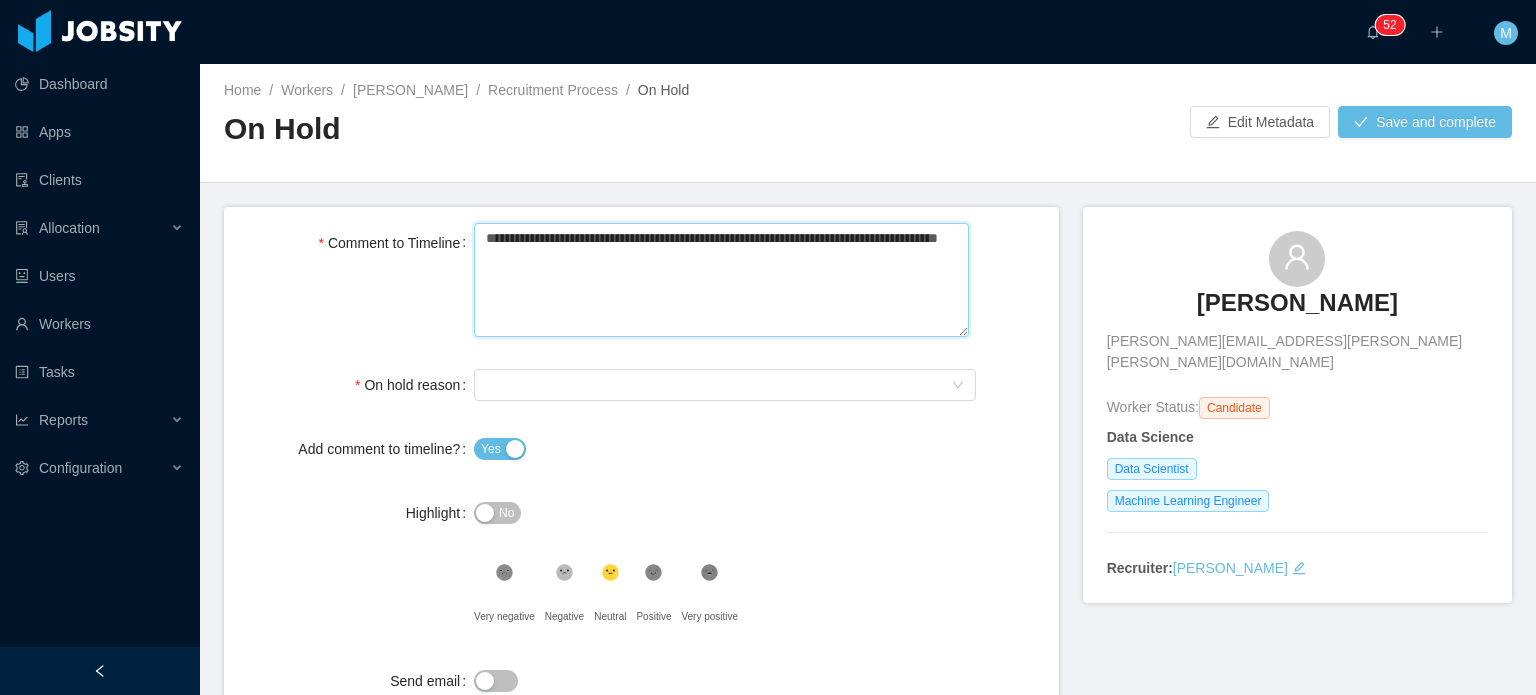 type 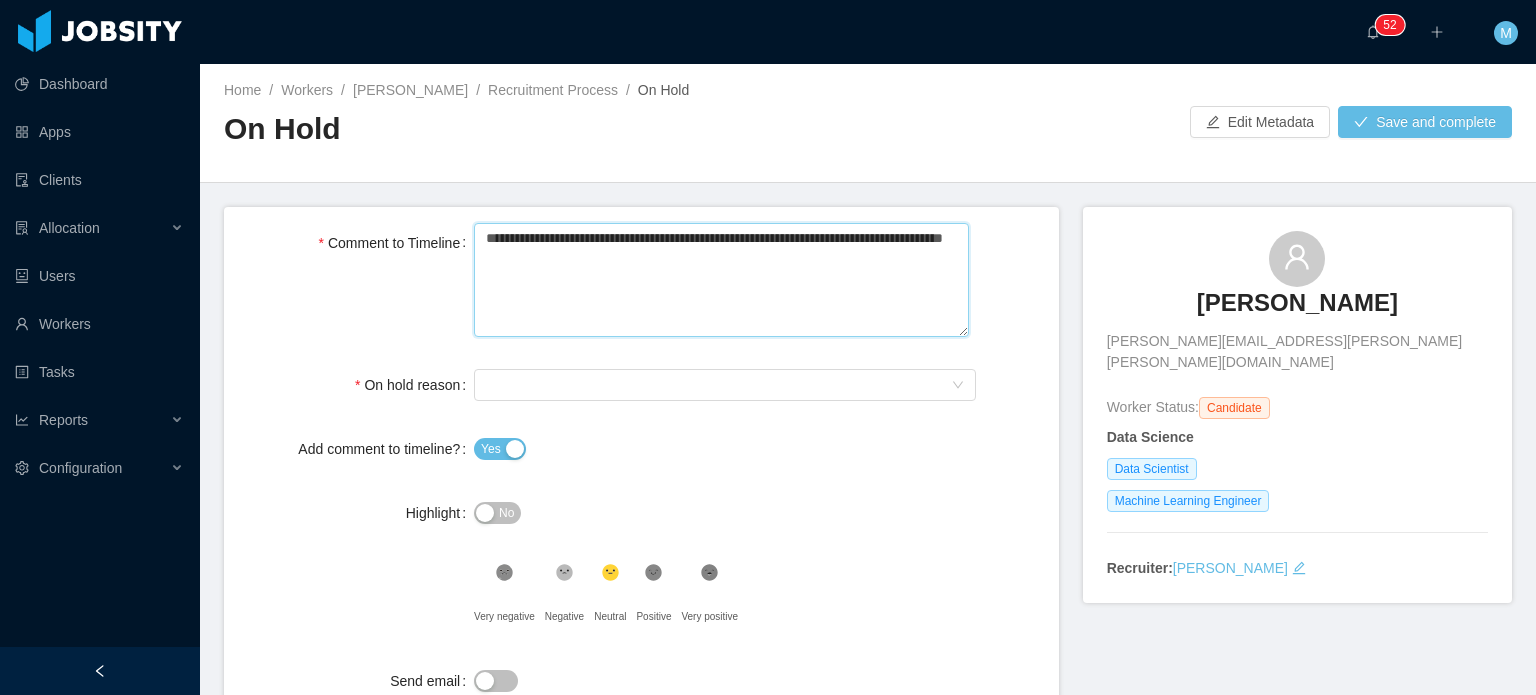 type on "**********" 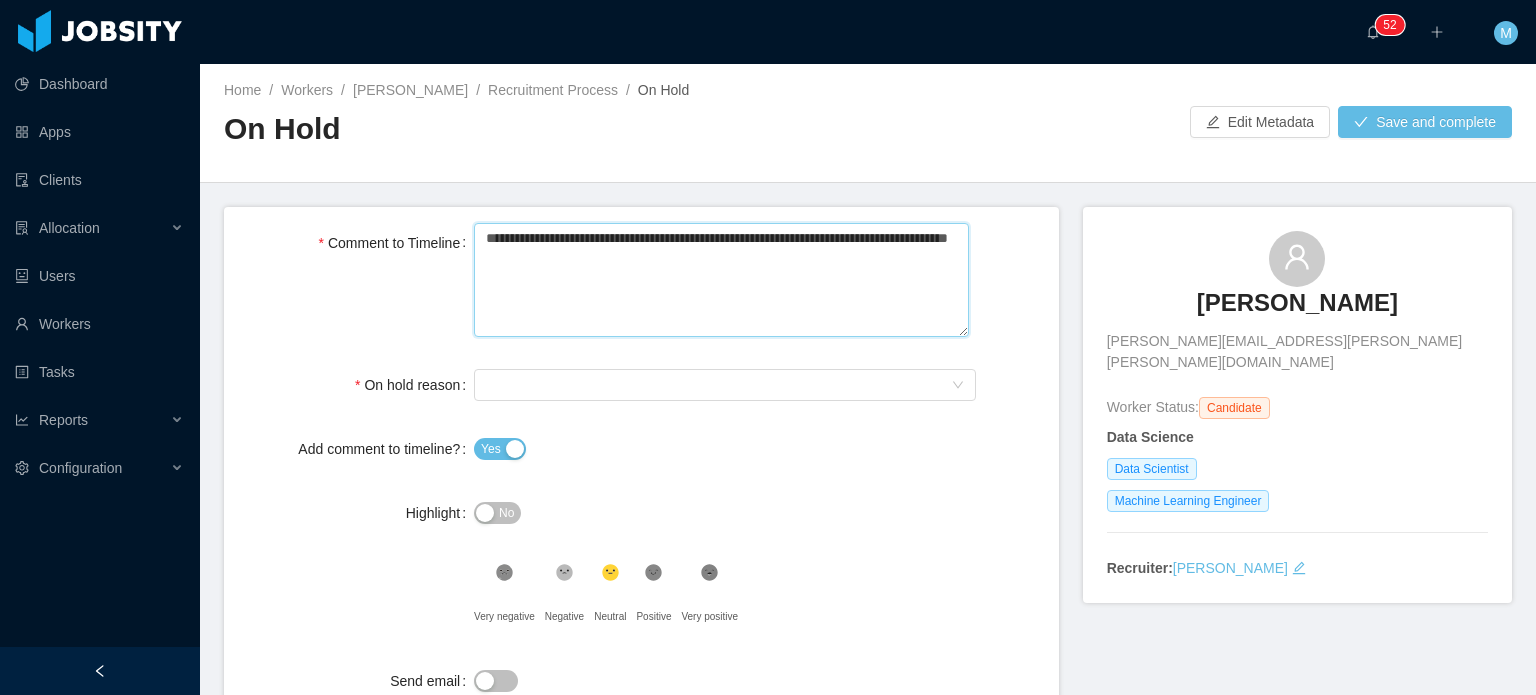type 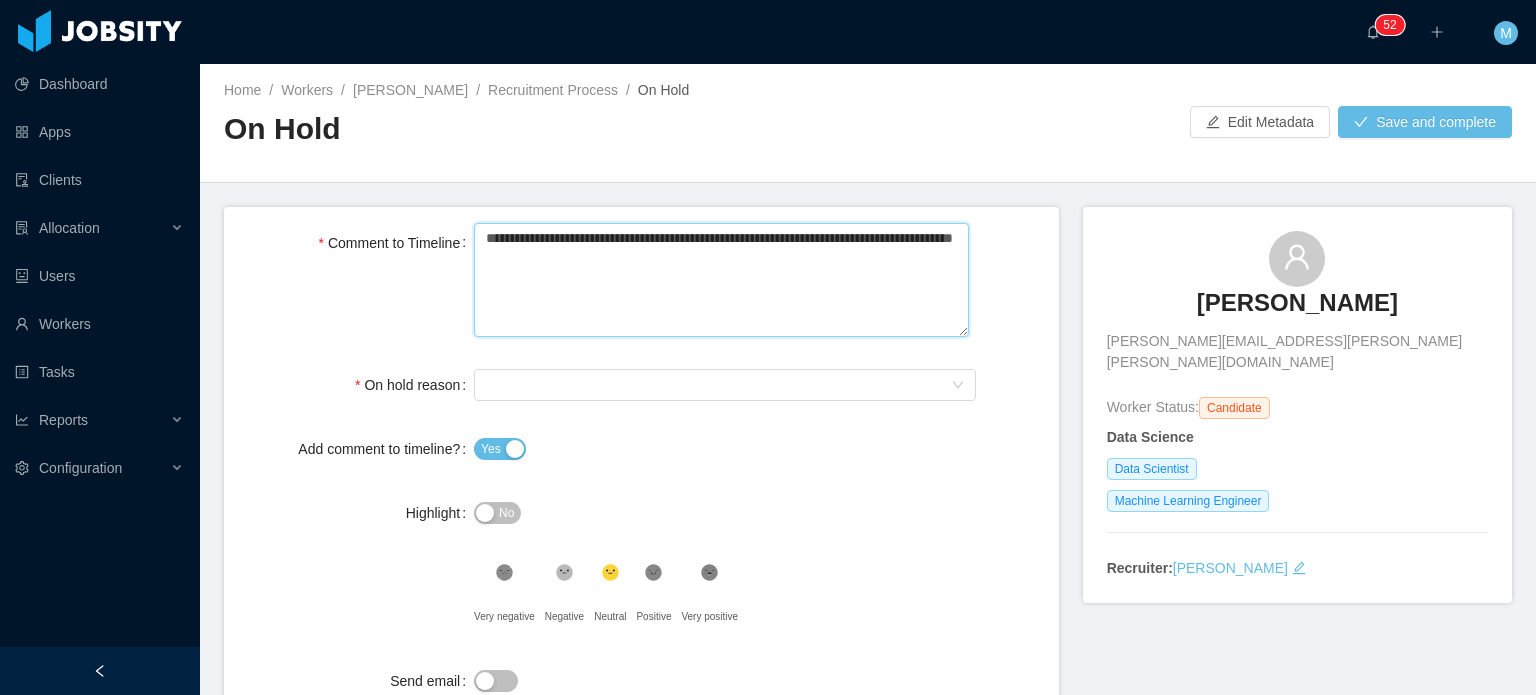 type on "**********" 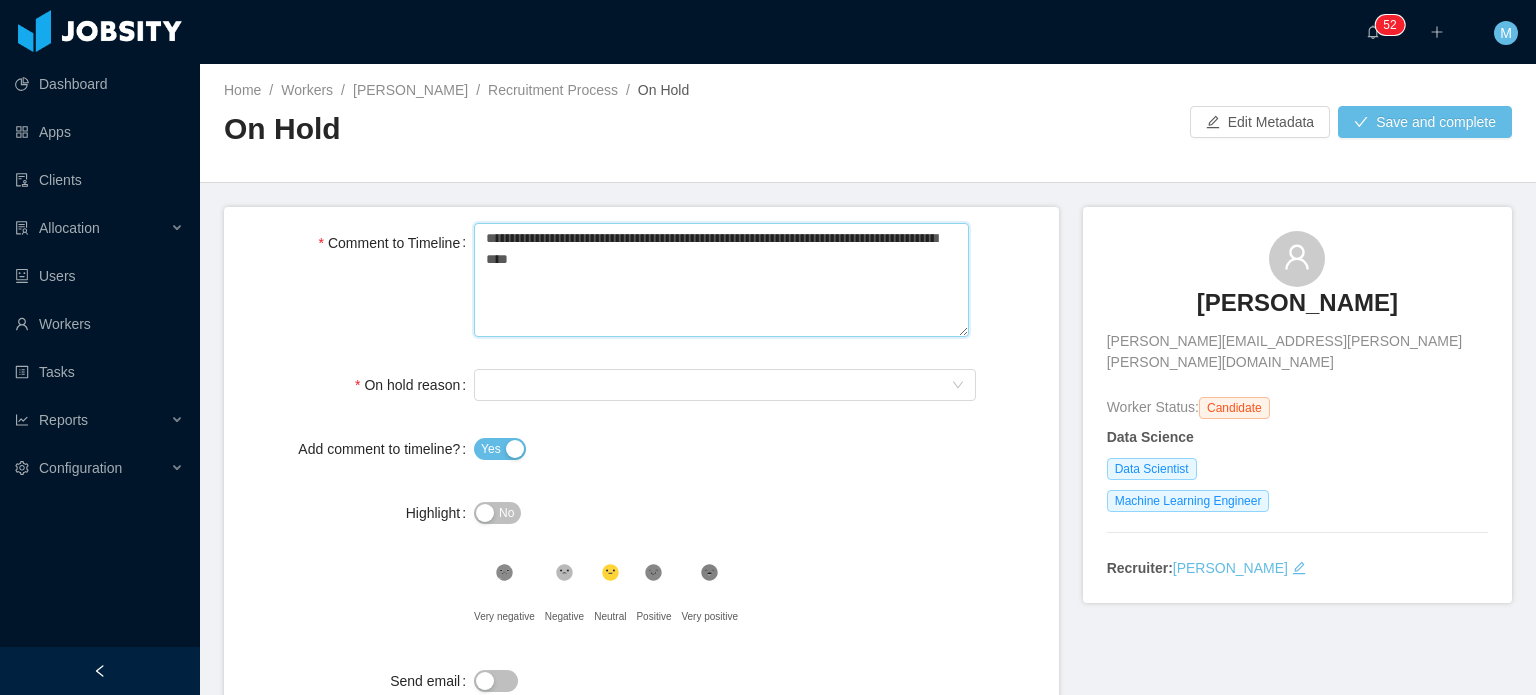 type 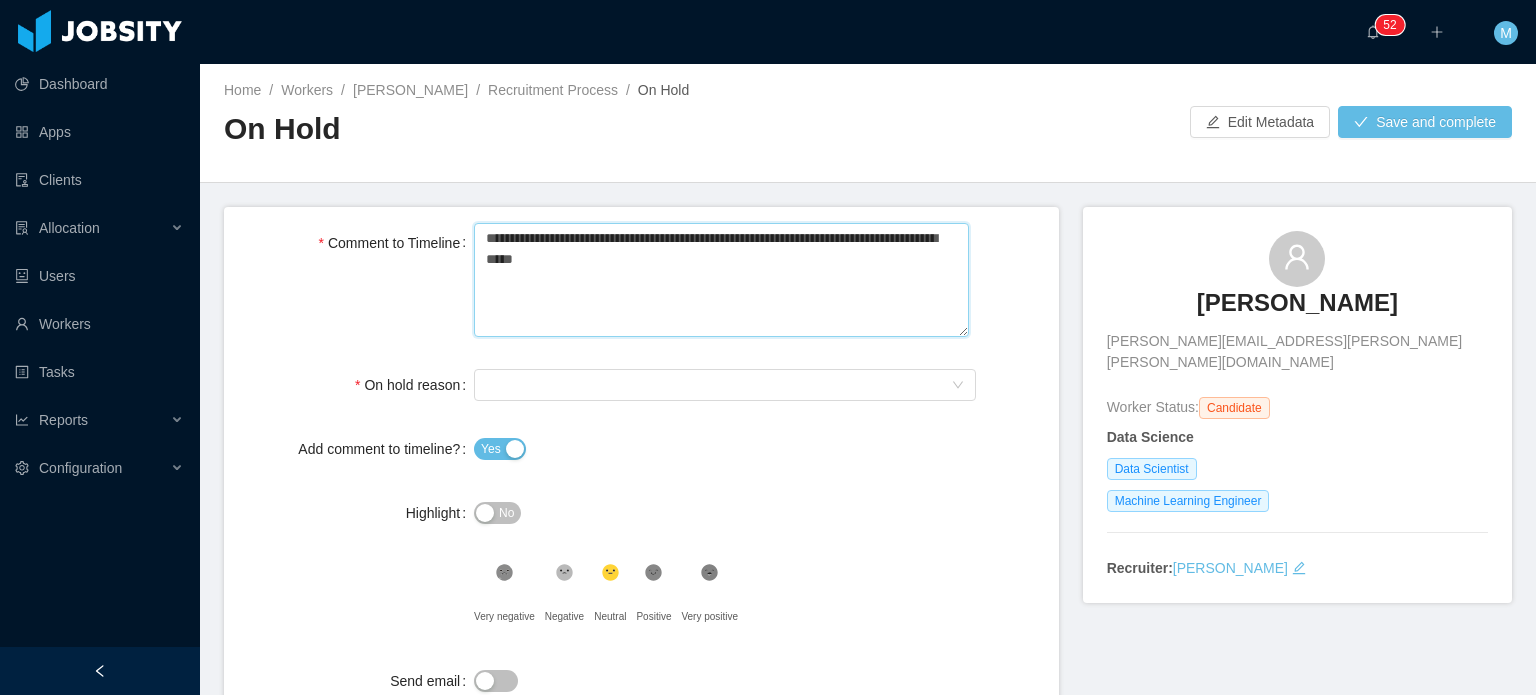 type 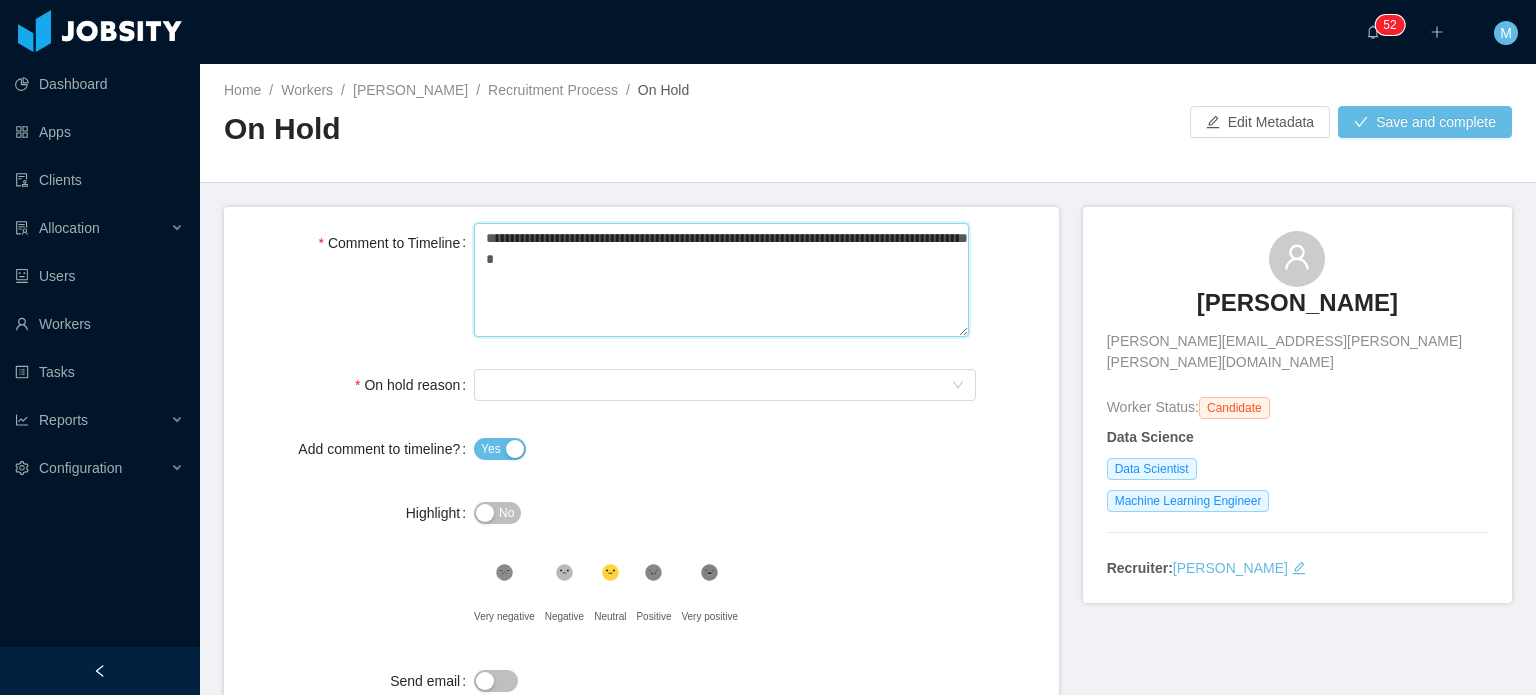 type 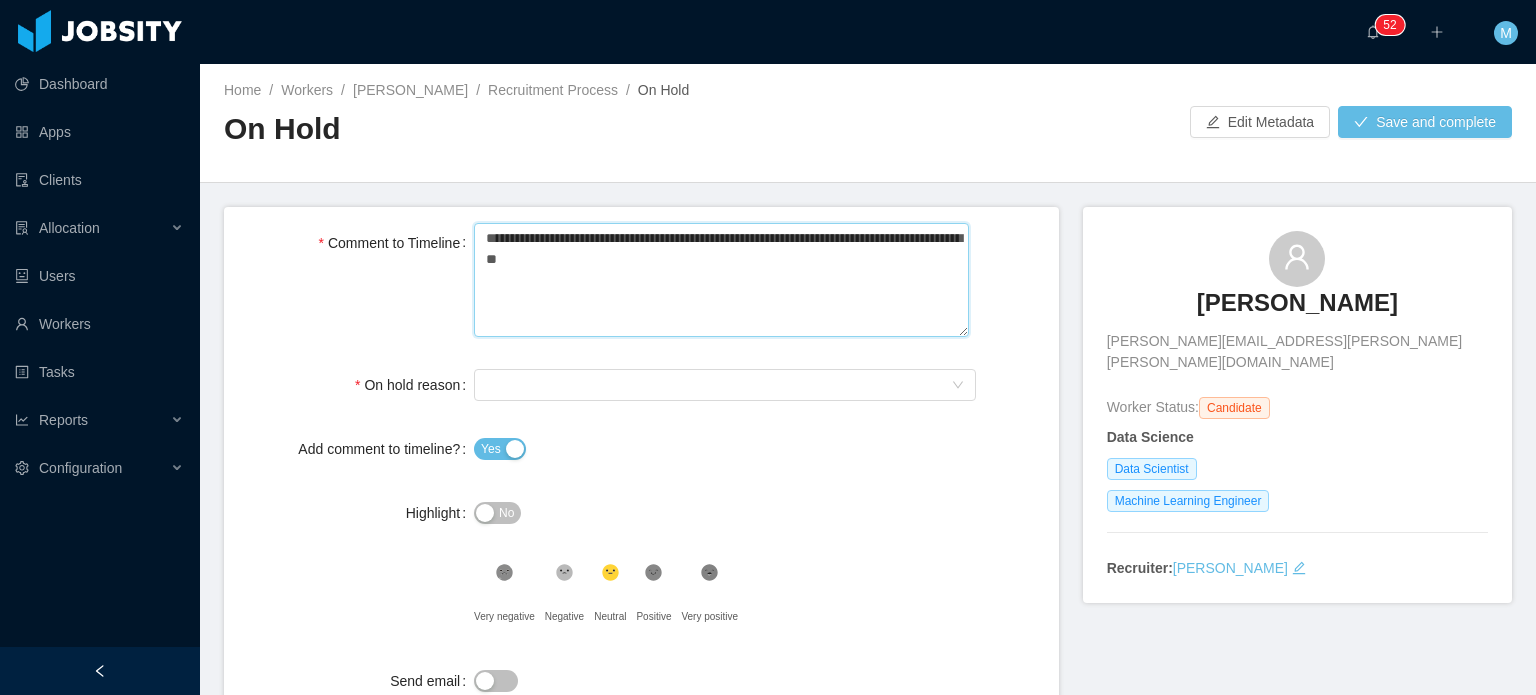 type 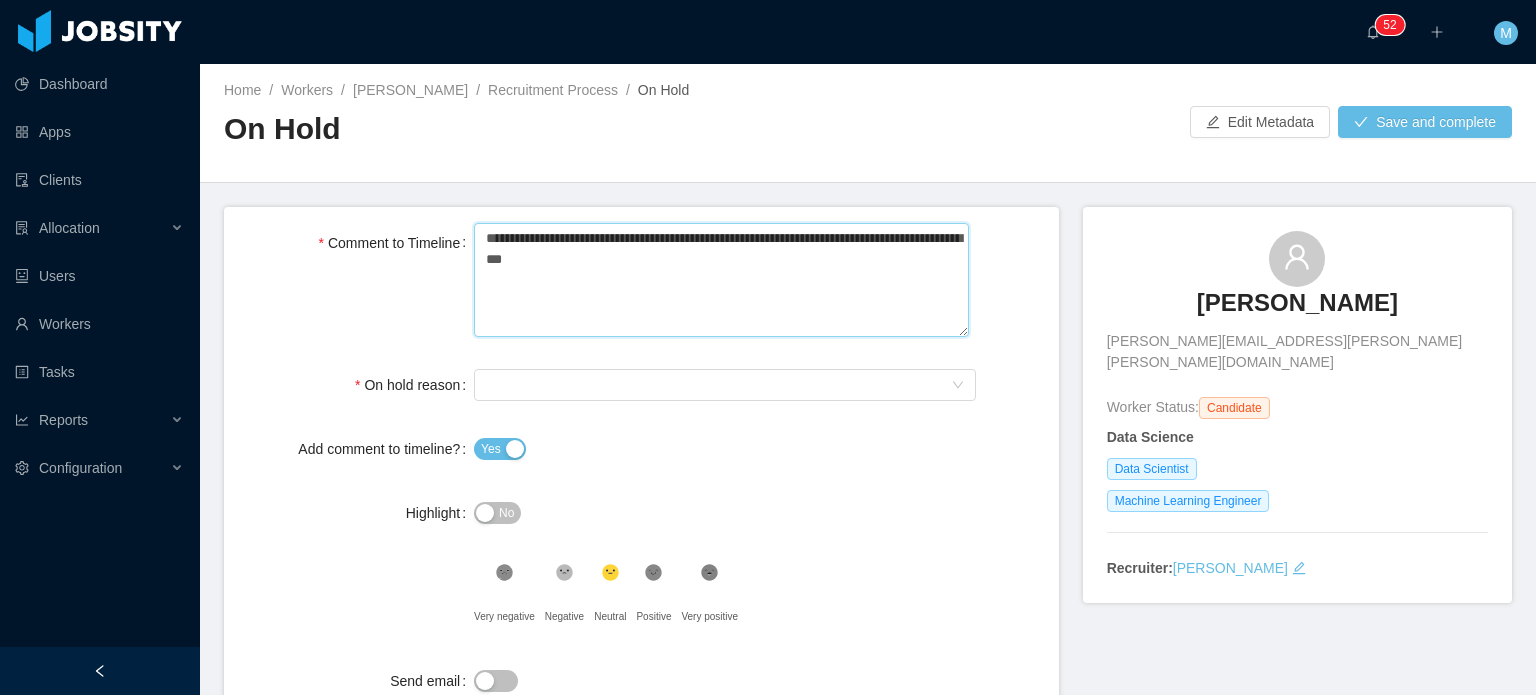type on "**********" 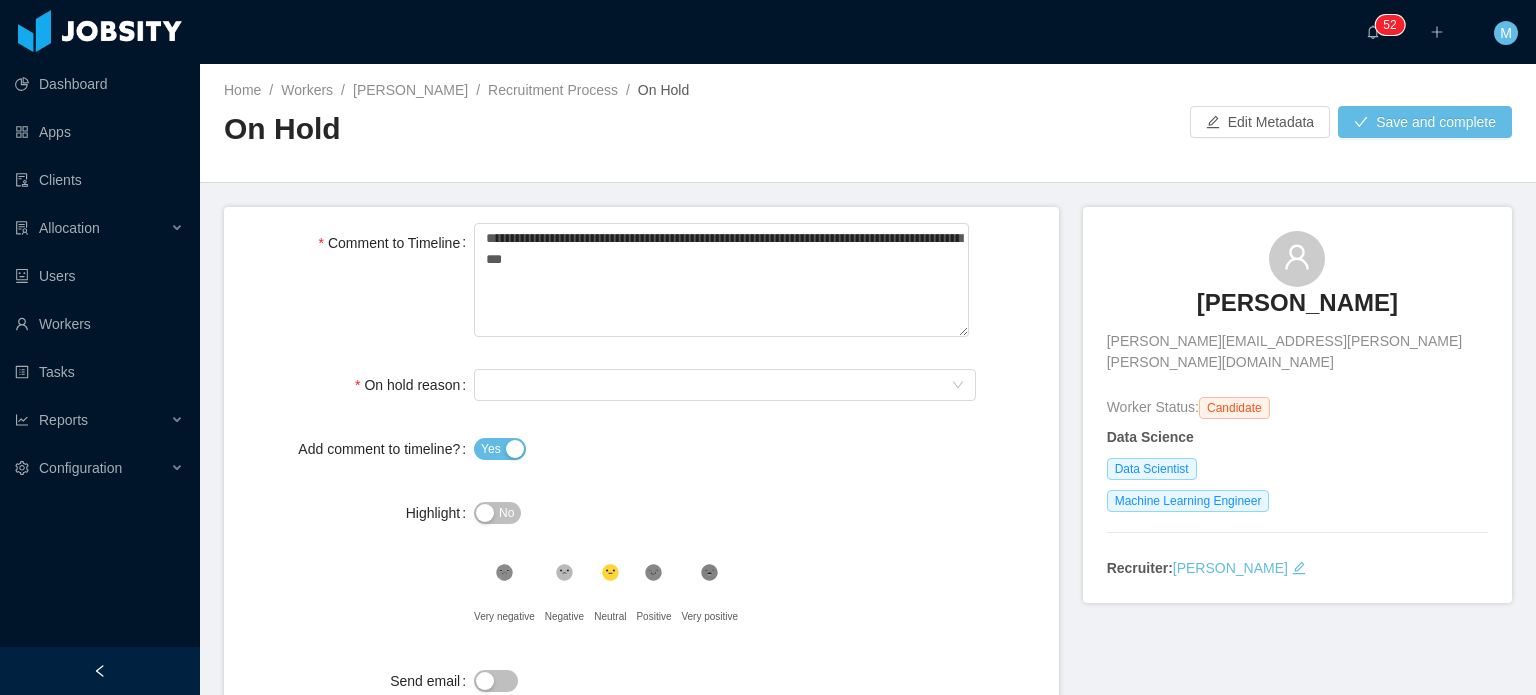 click on "**********" at bounding box center (641, 474) 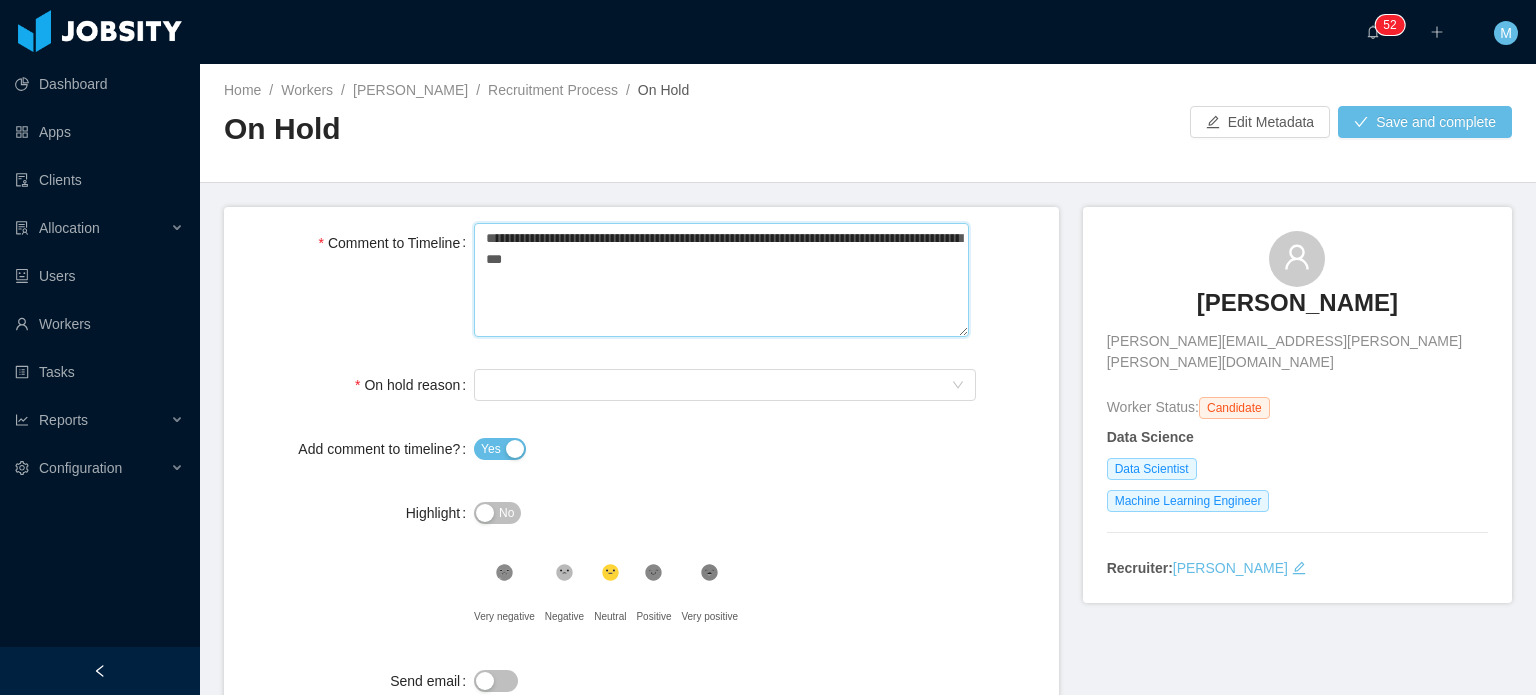click on "**********" at bounding box center [721, 280] 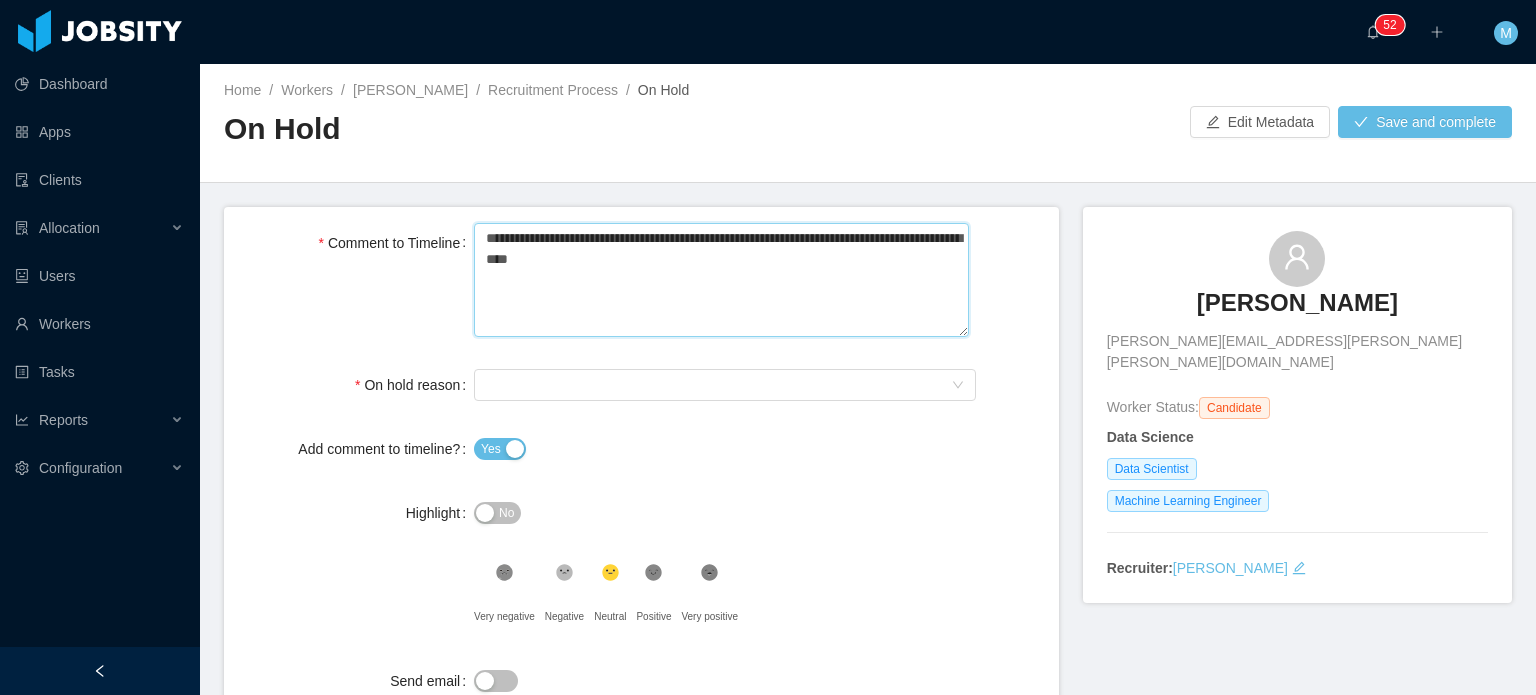 type 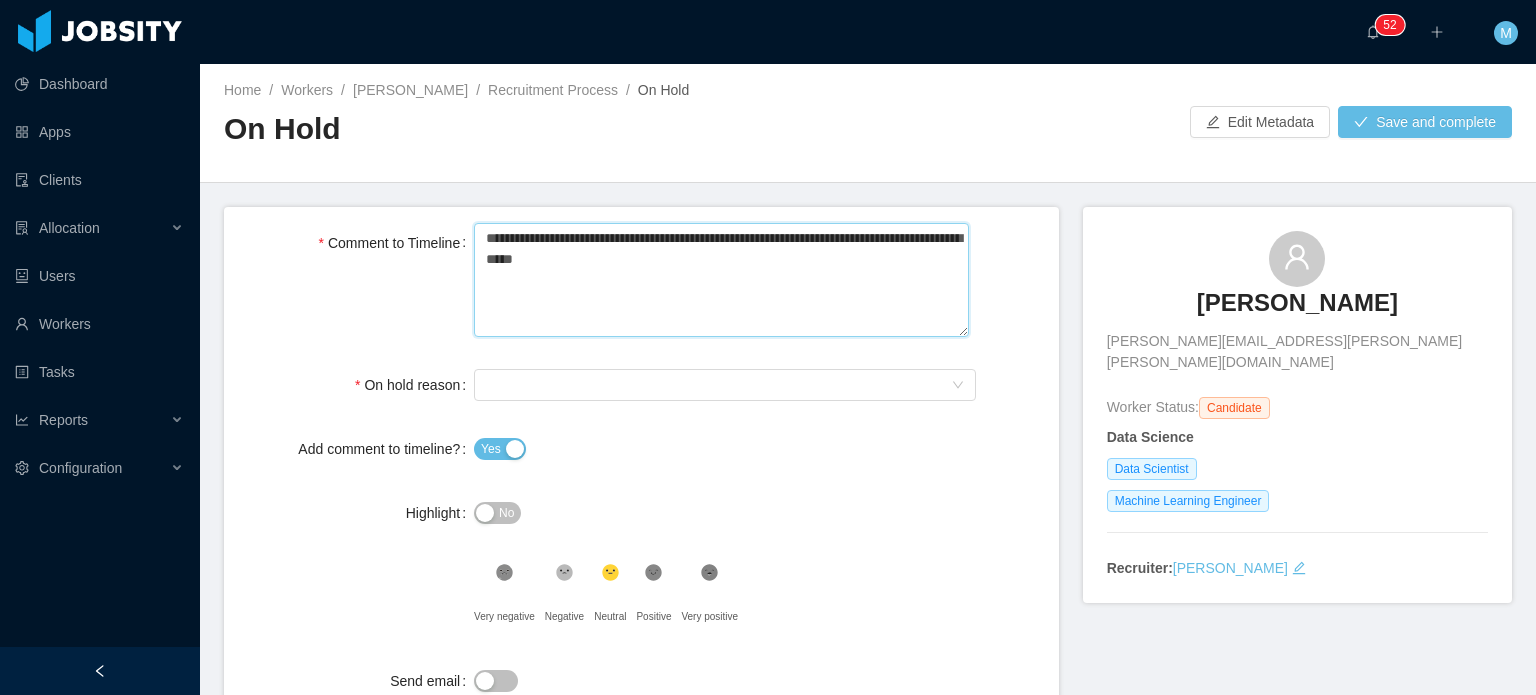 type 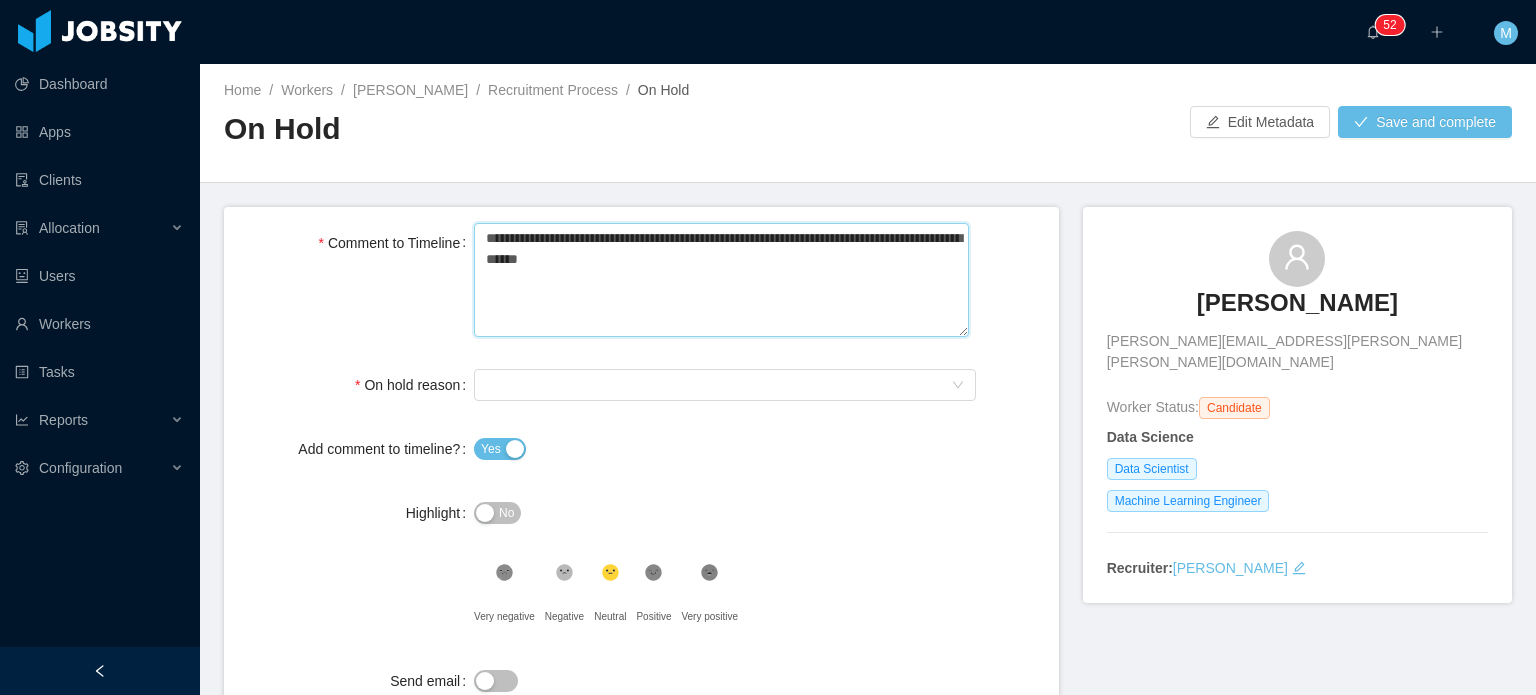 type 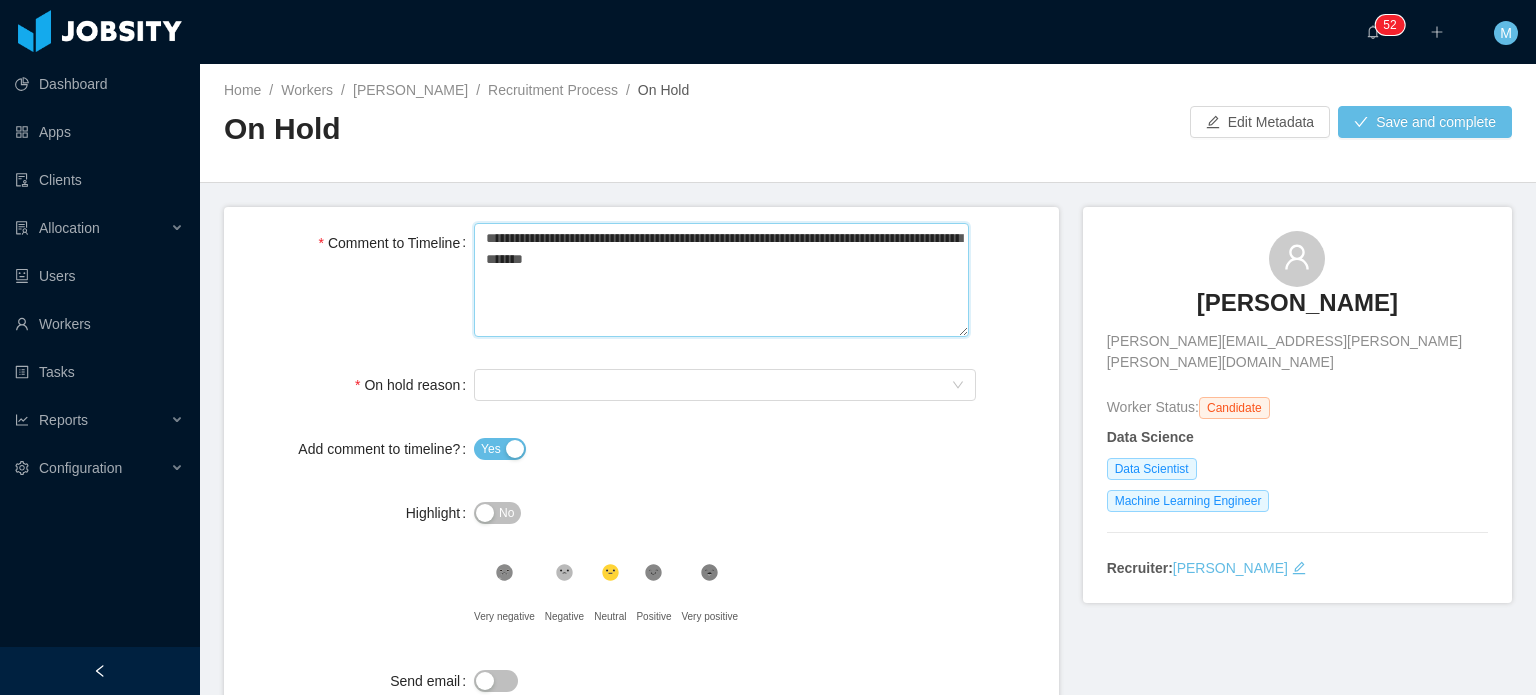 type 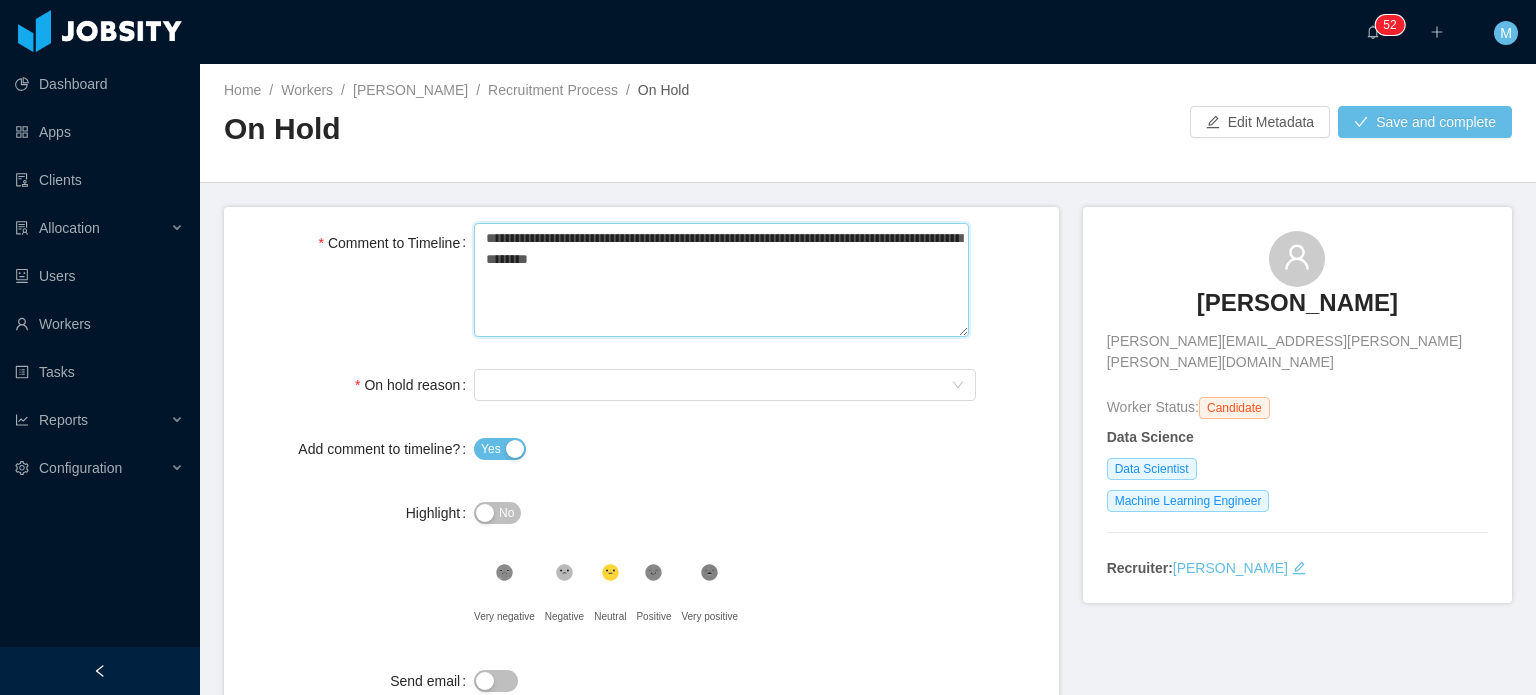 type 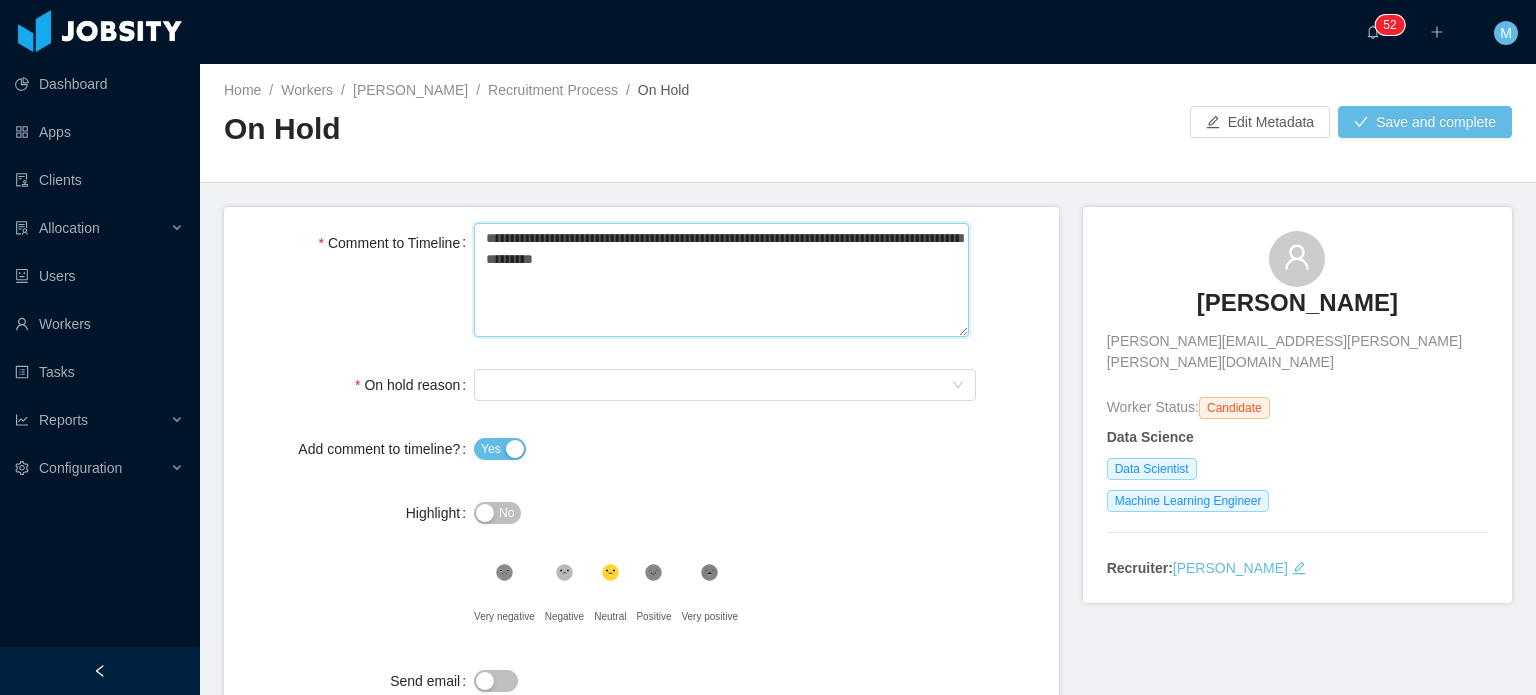 type 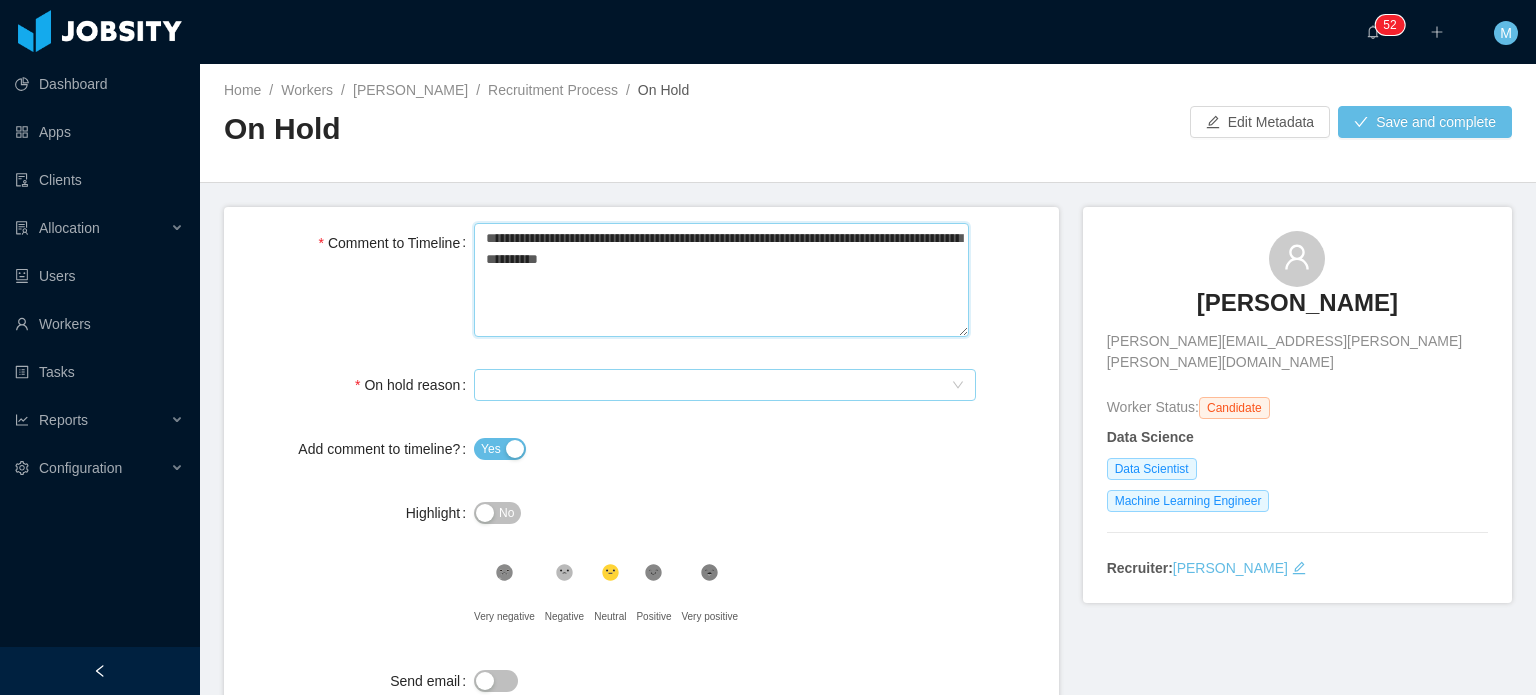 type on "**********" 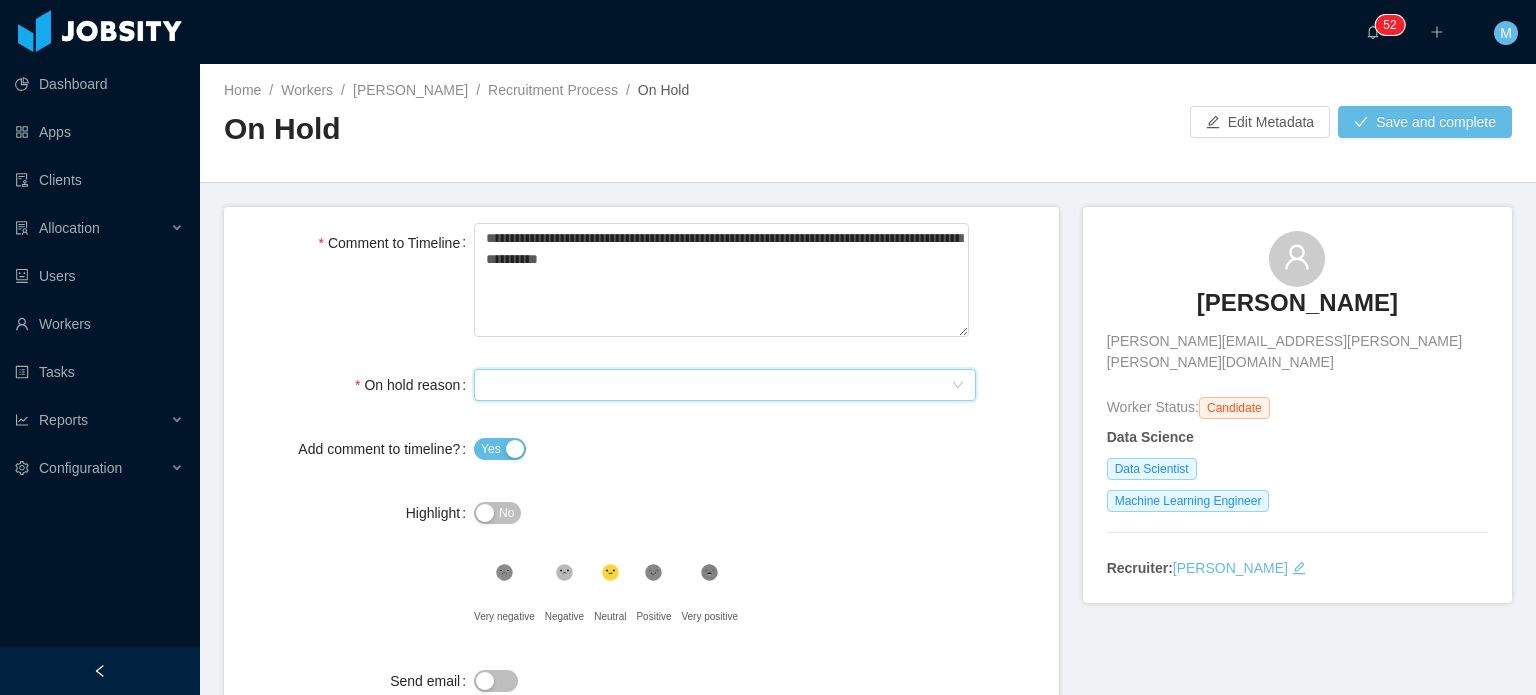 click on "Select On Hold reason" at bounding box center (718, 385) 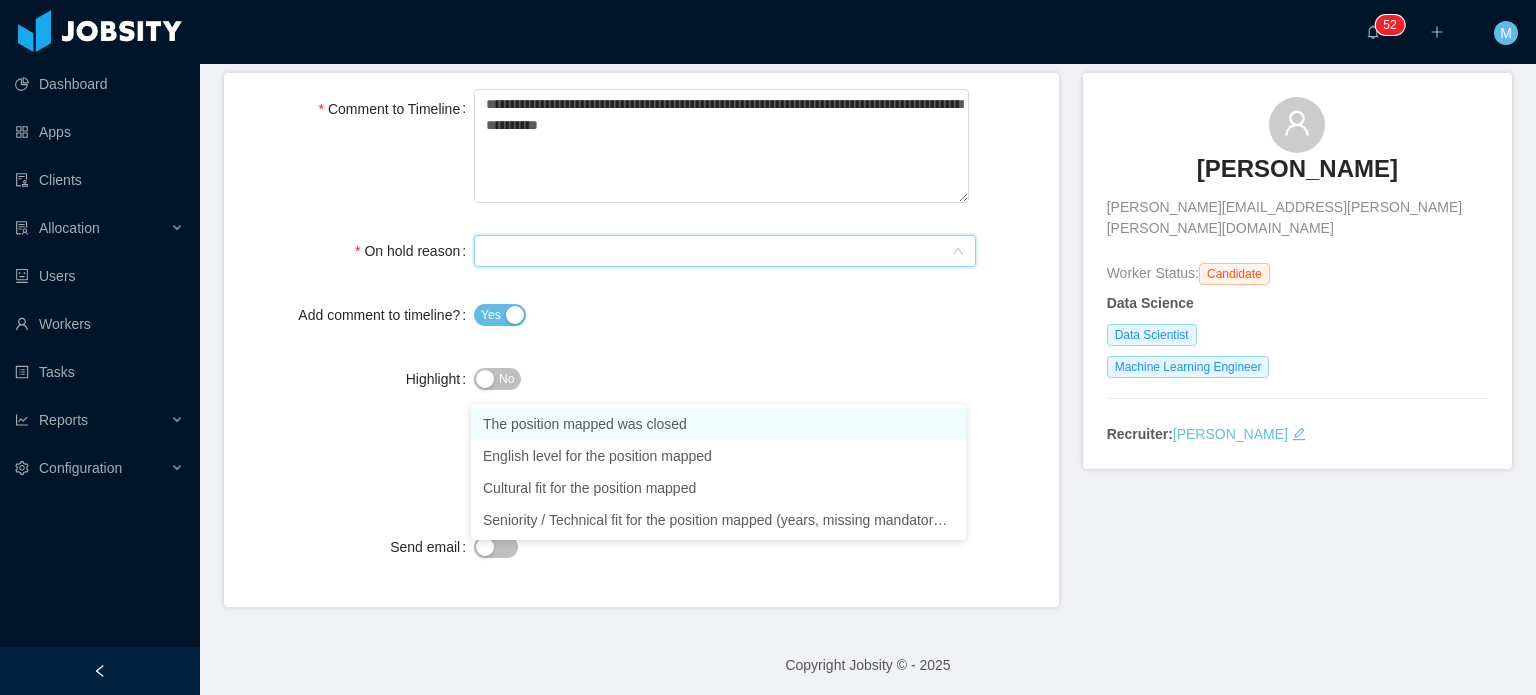 scroll, scrollTop: 138, scrollLeft: 0, axis: vertical 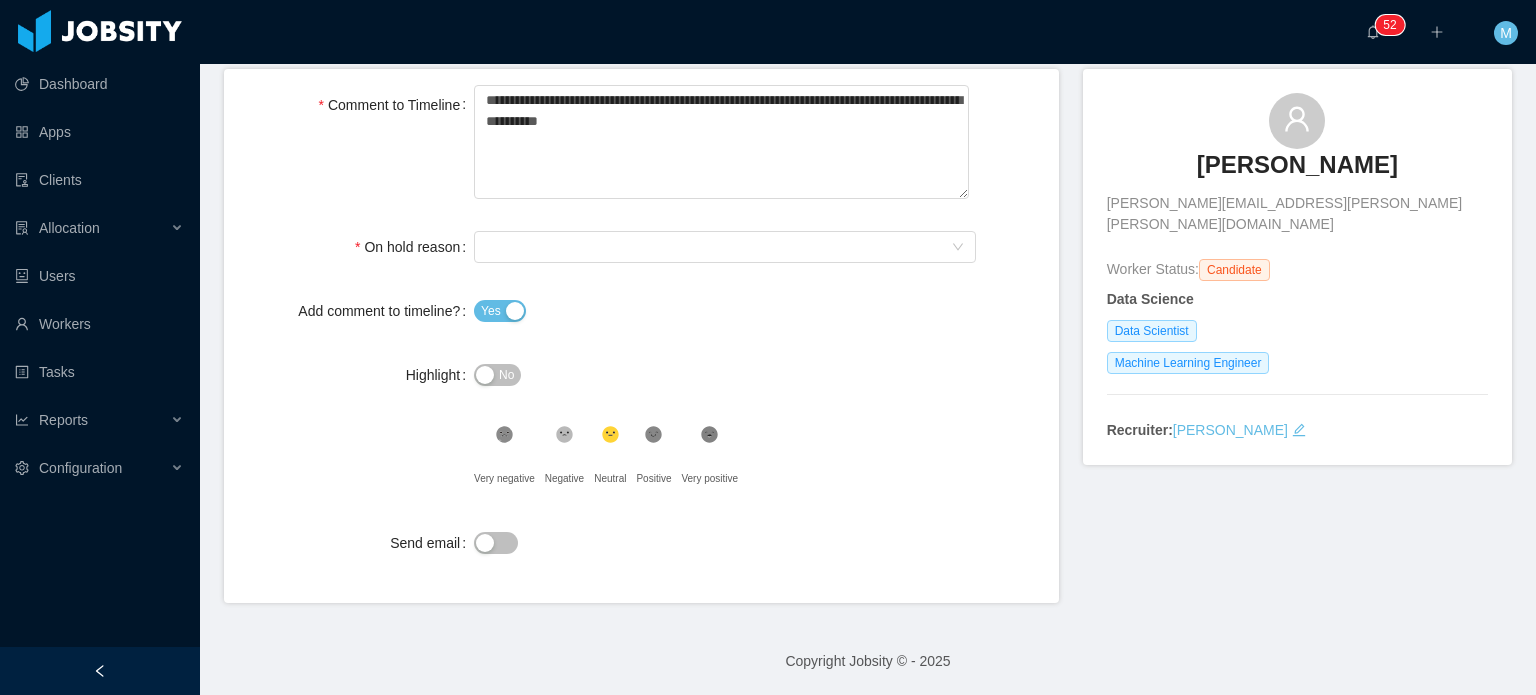 click on "No" at bounding box center [725, 375] 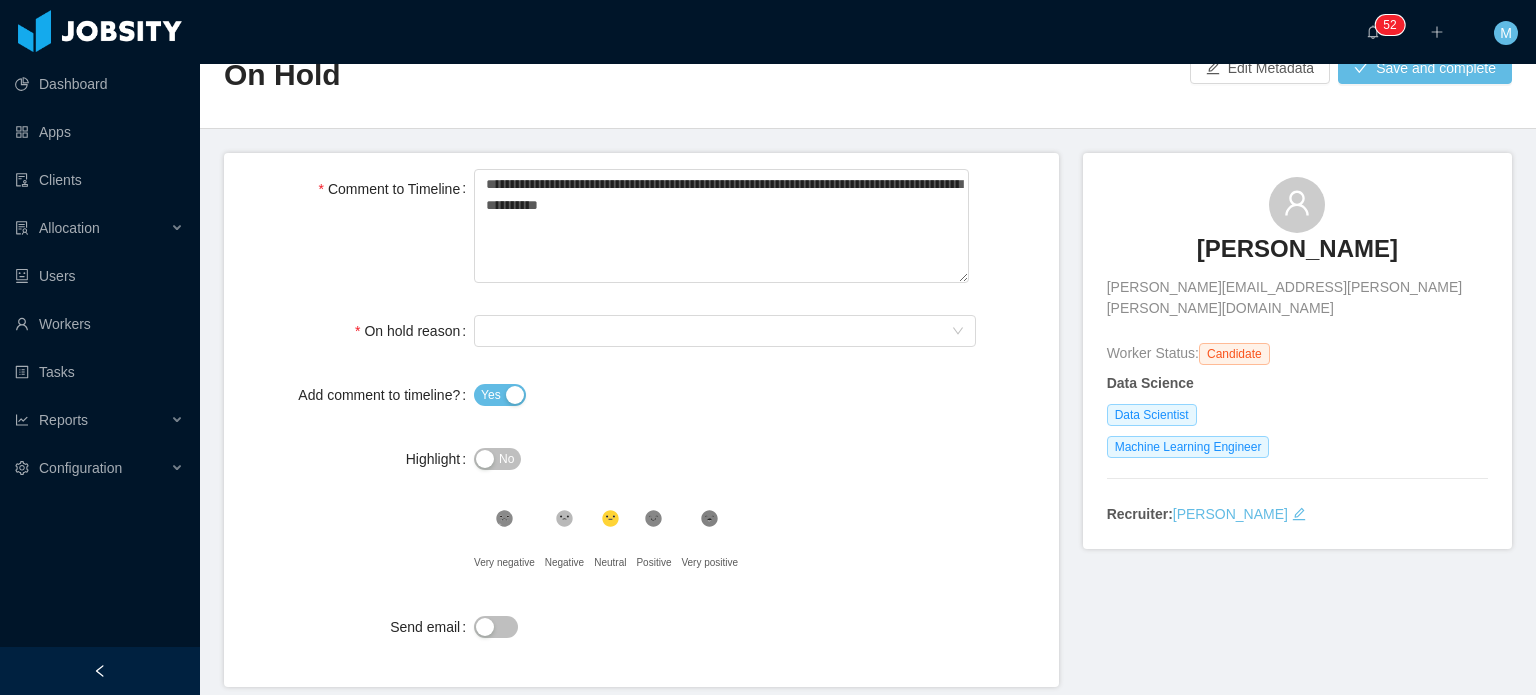 scroll, scrollTop: 0, scrollLeft: 0, axis: both 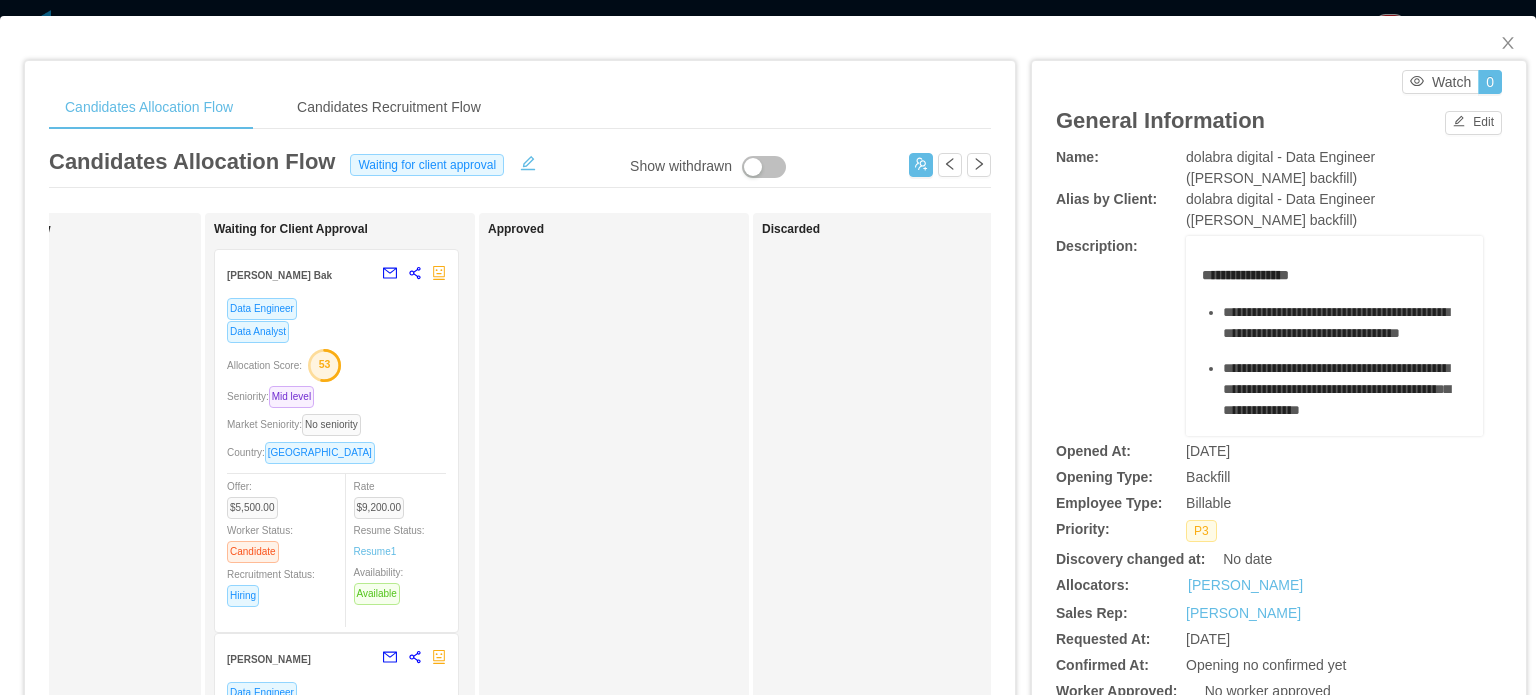 click on "**********" at bounding box center [1279, 336] 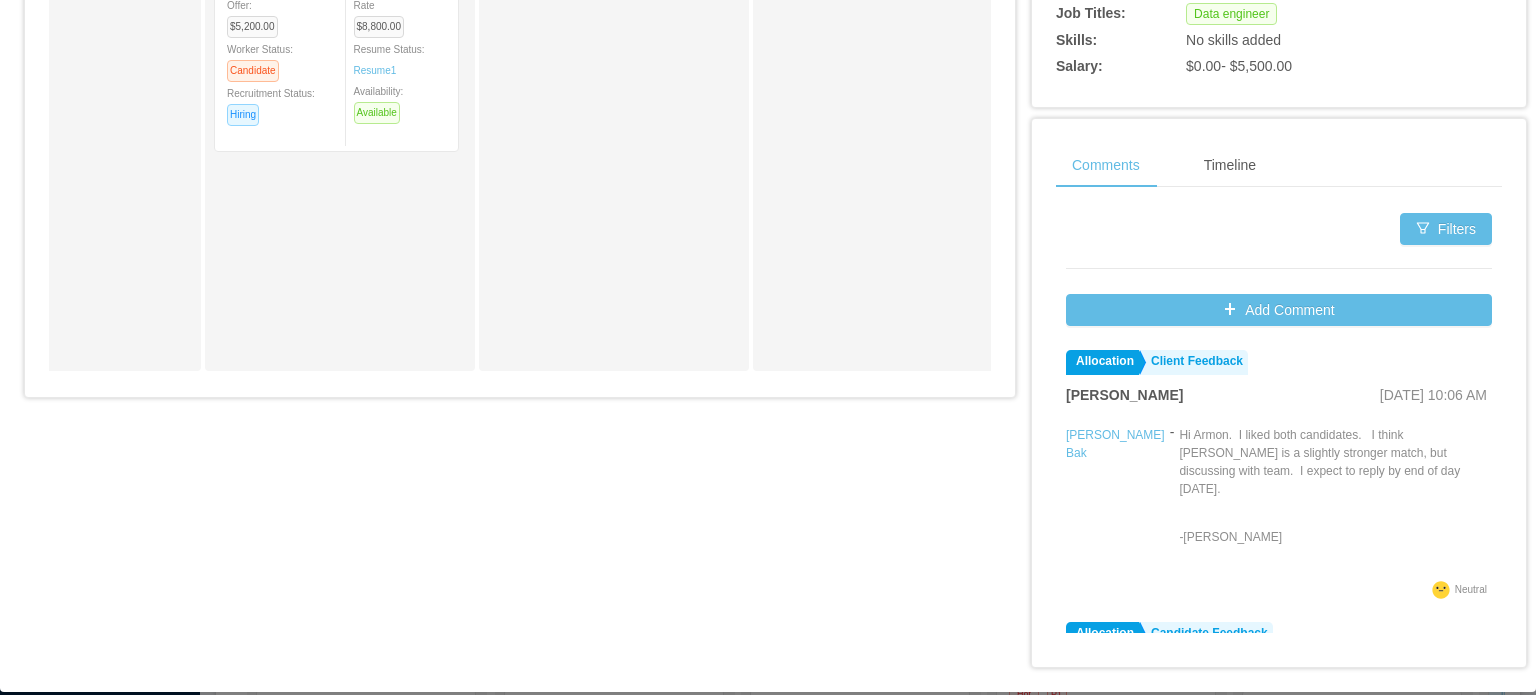 scroll, scrollTop: 864, scrollLeft: 0, axis: vertical 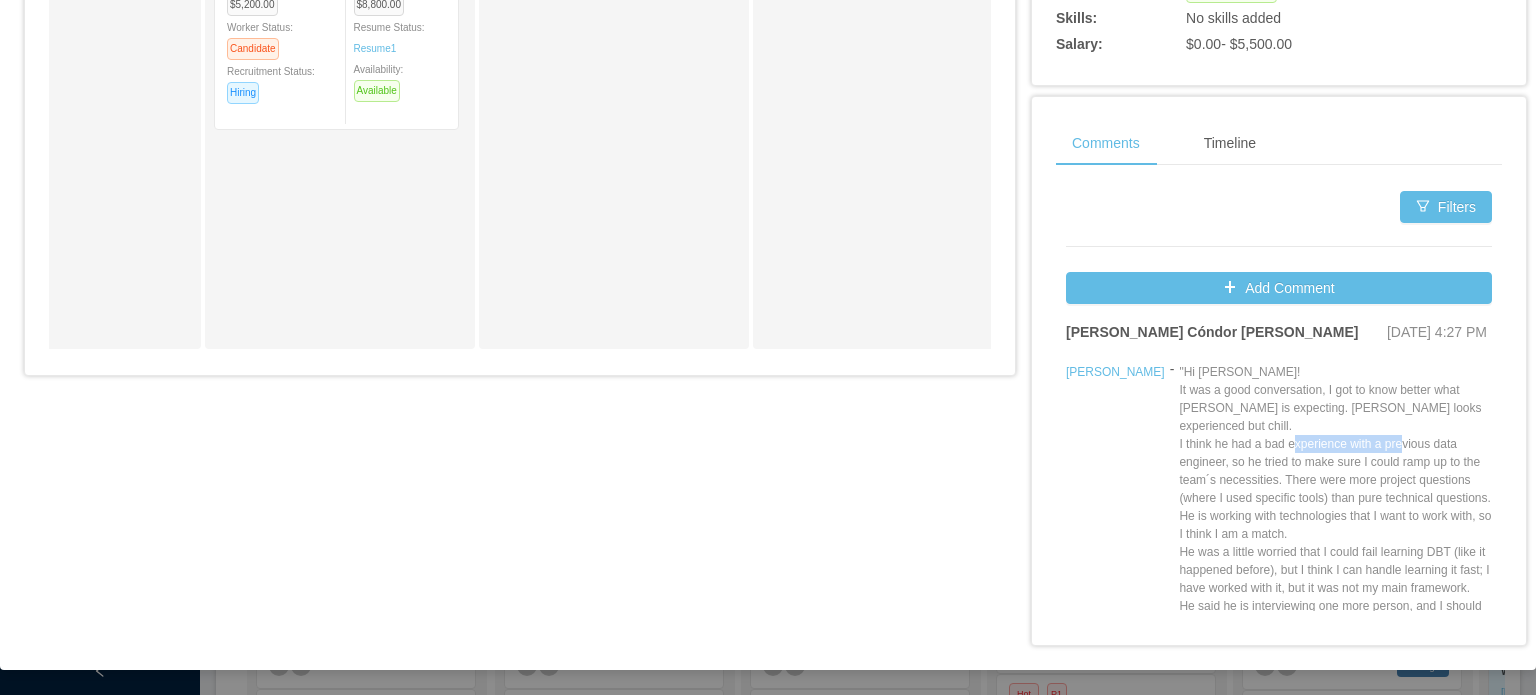drag, startPoint x: 1220, startPoint y: 399, endPoint x: 1324, endPoint y: 399, distance: 104 